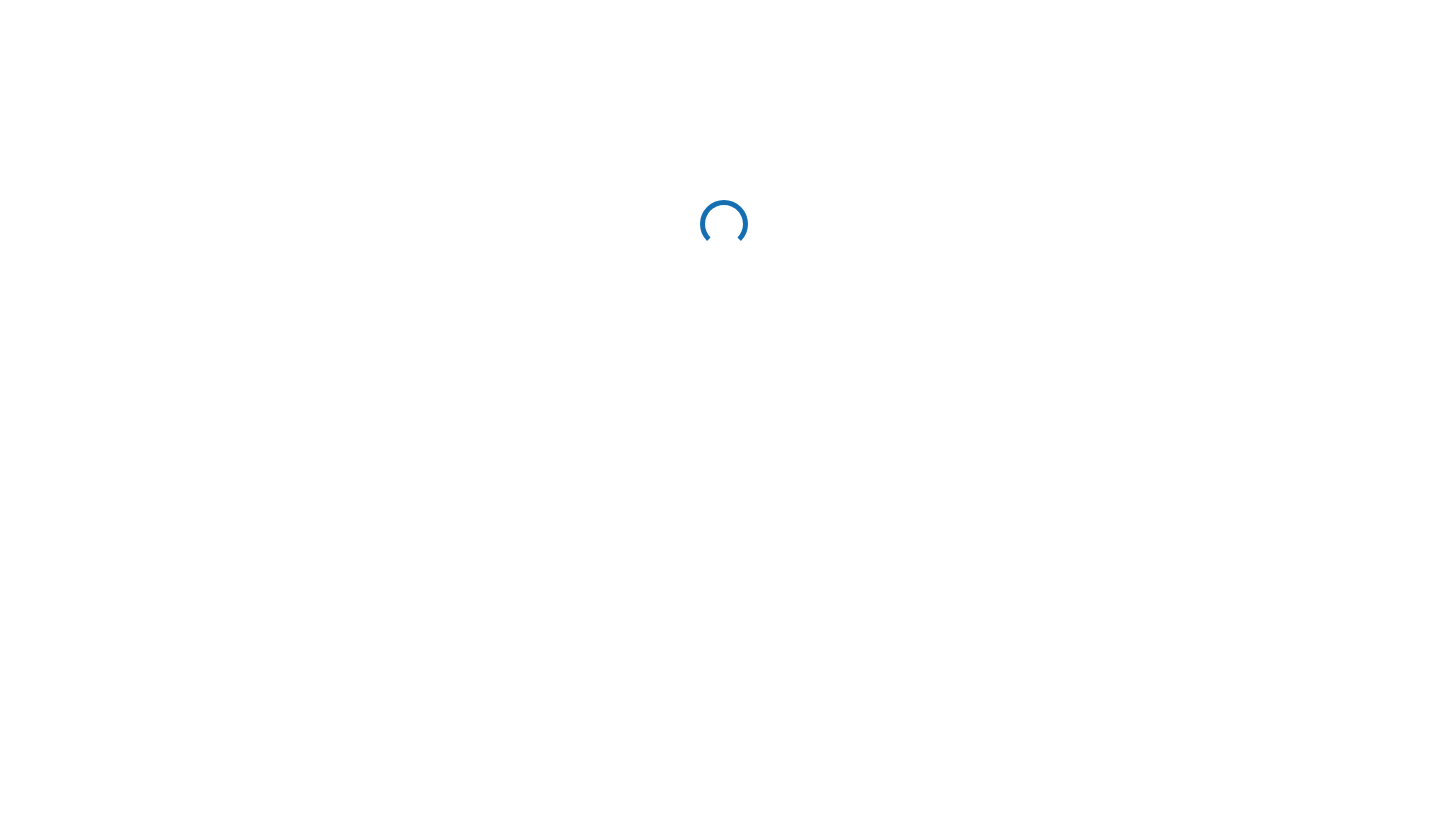 scroll, scrollTop: 0, scrollLeft: 0, axis: both 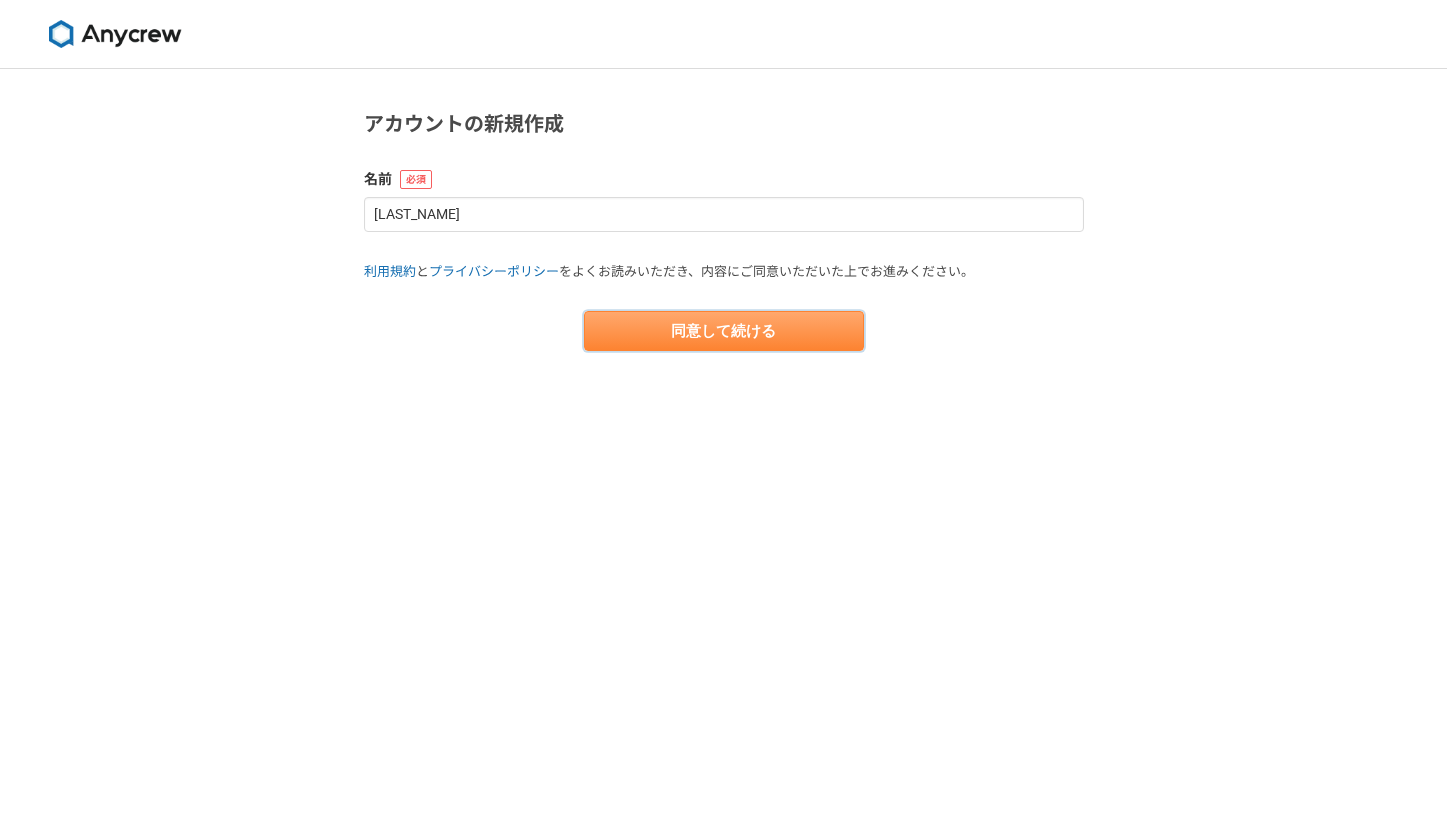 click on "同意して続ける" at bounding box center (724, 331) 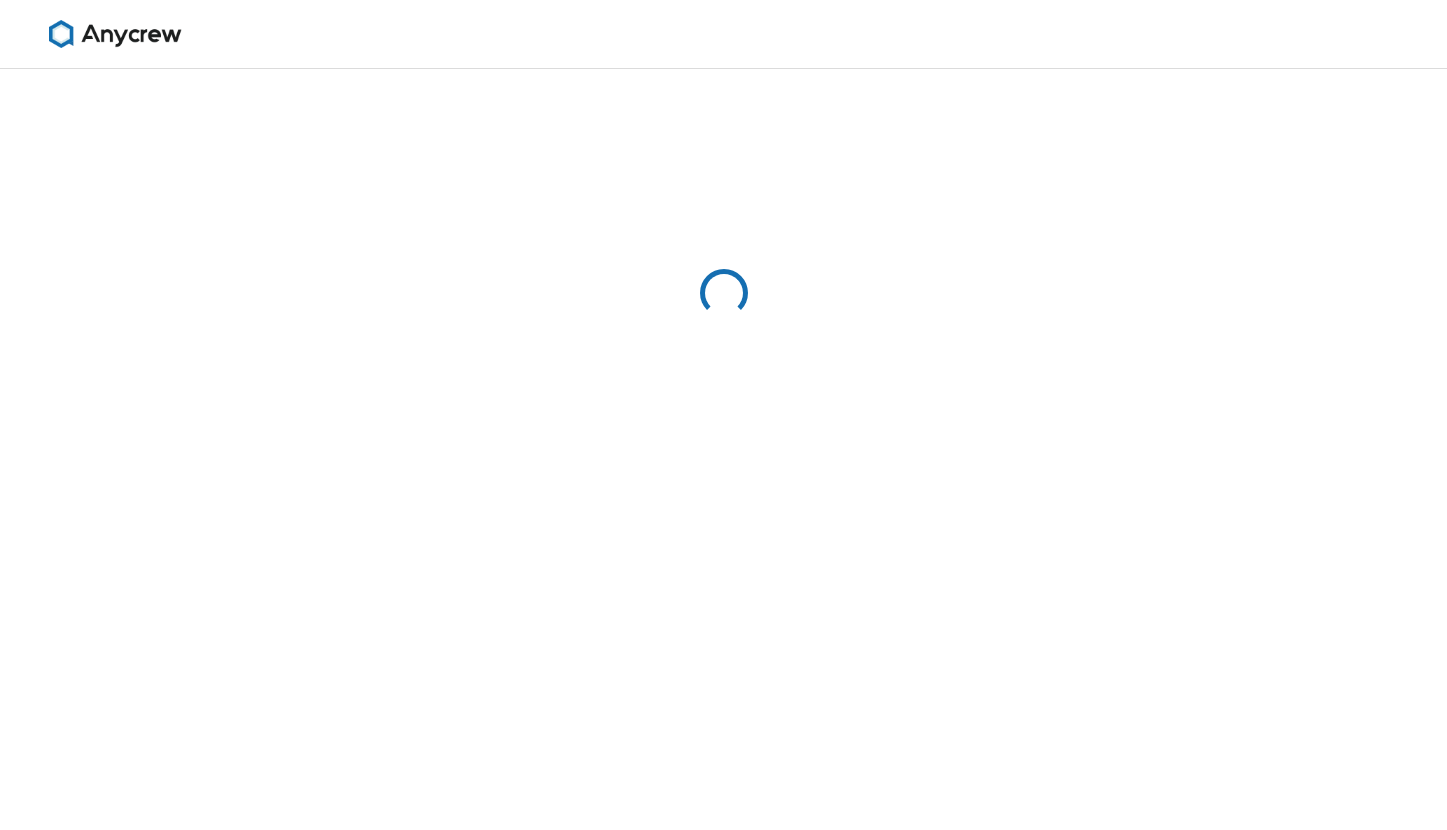 select on "13" 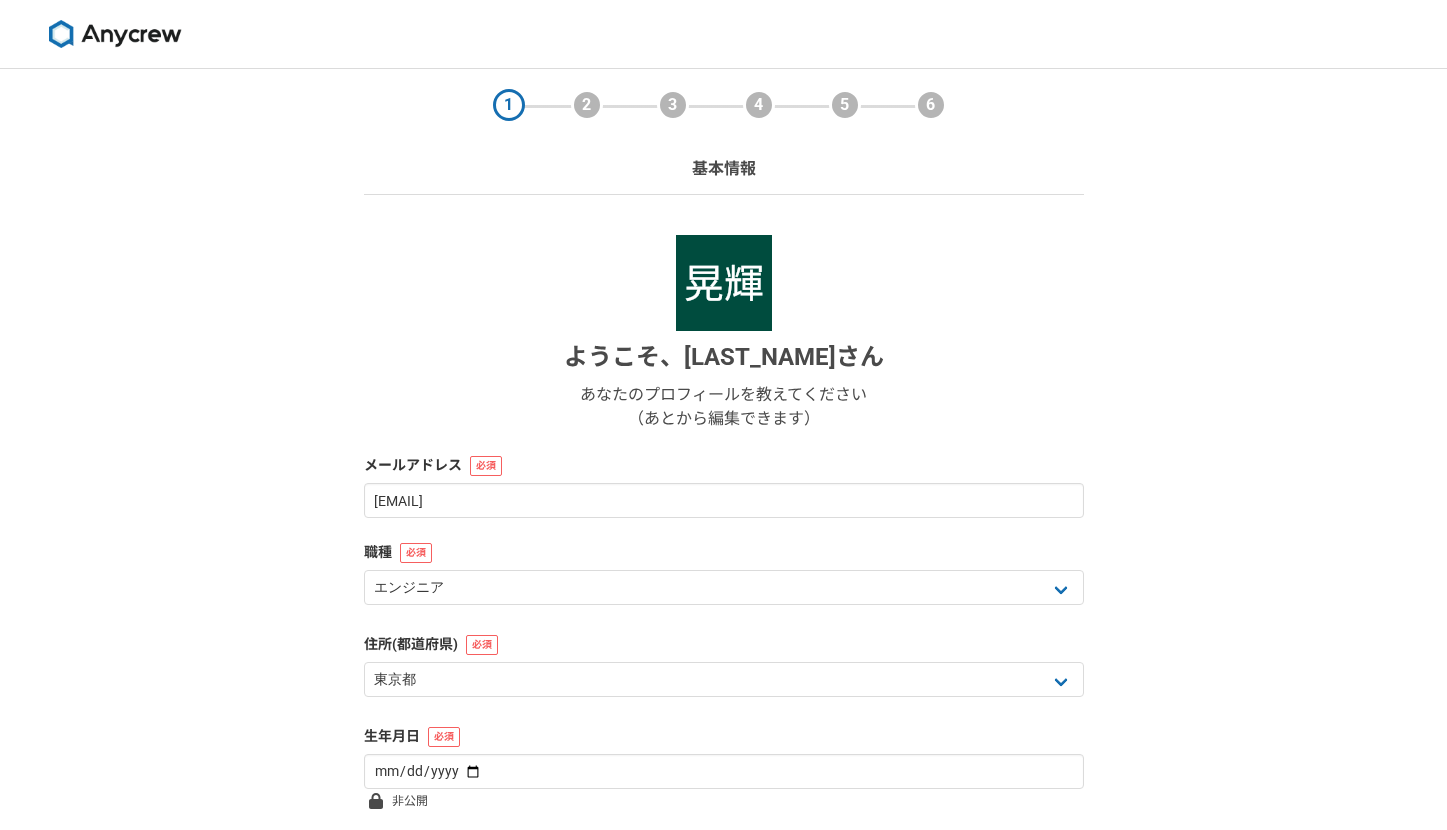 scroll, scrollTop: 167, scrollLeft: 0, axis: vertical 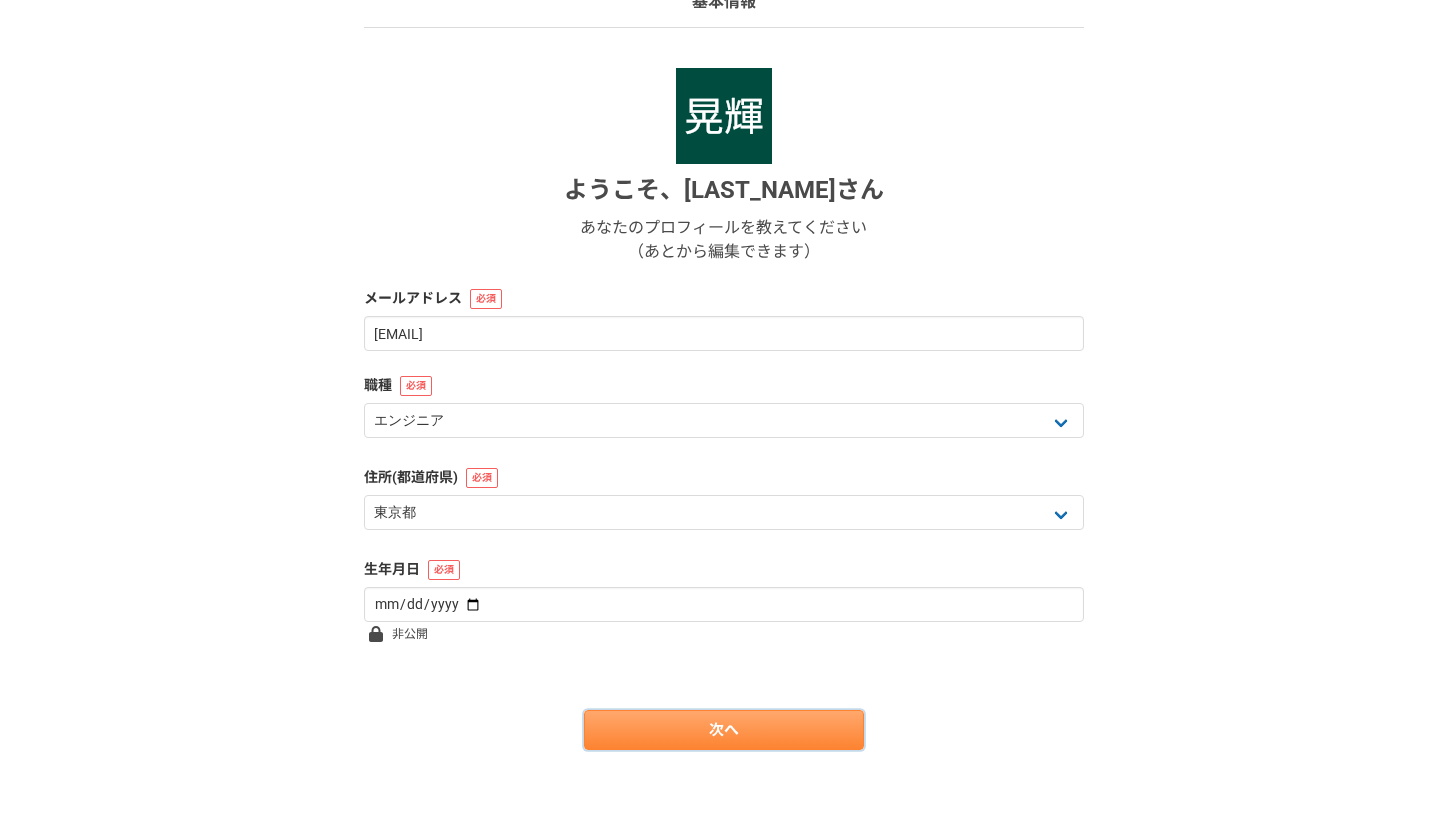 click on "次へ" at bounding box center (724, 730) 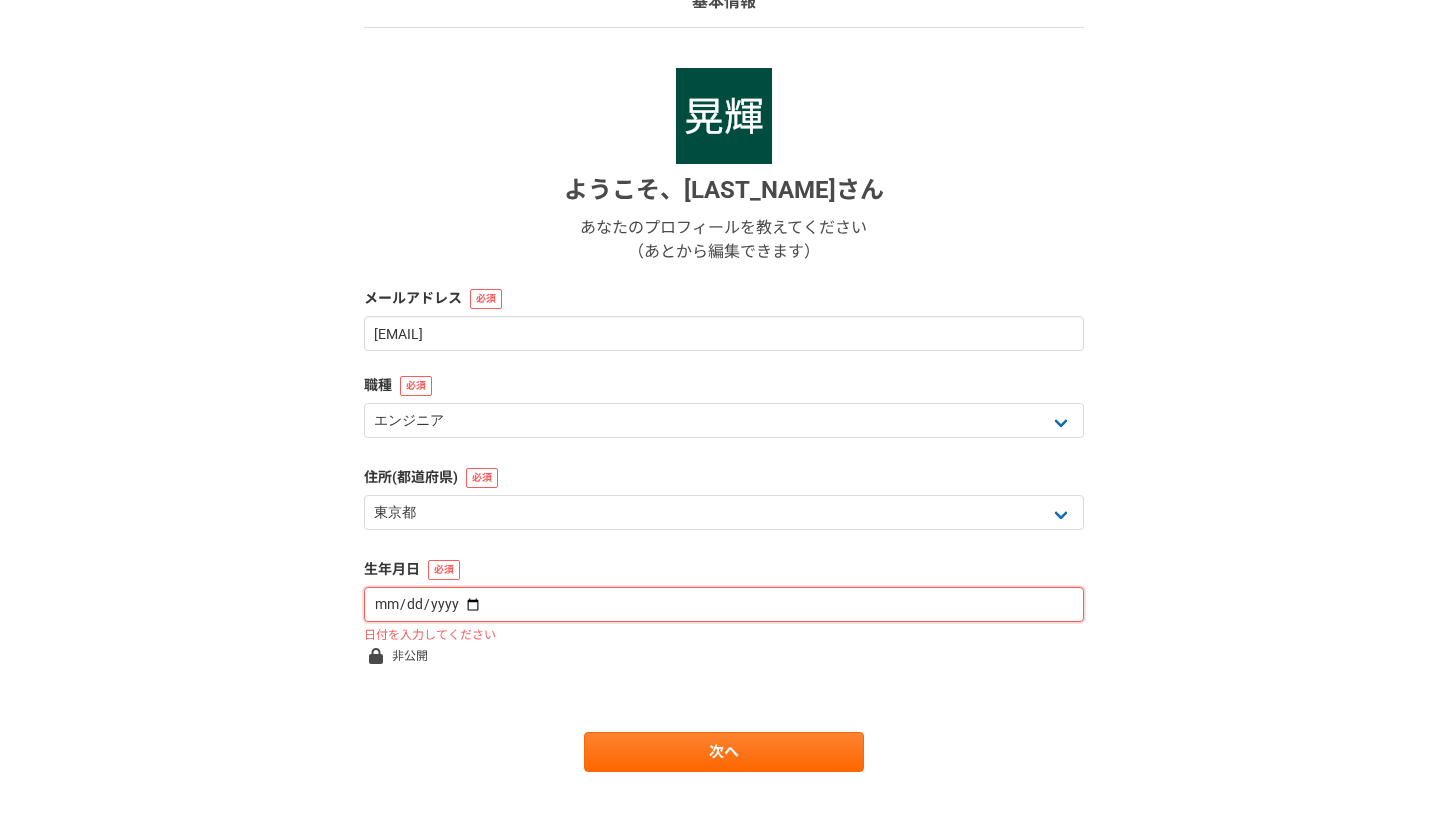 click at bounding box center [724, 604] 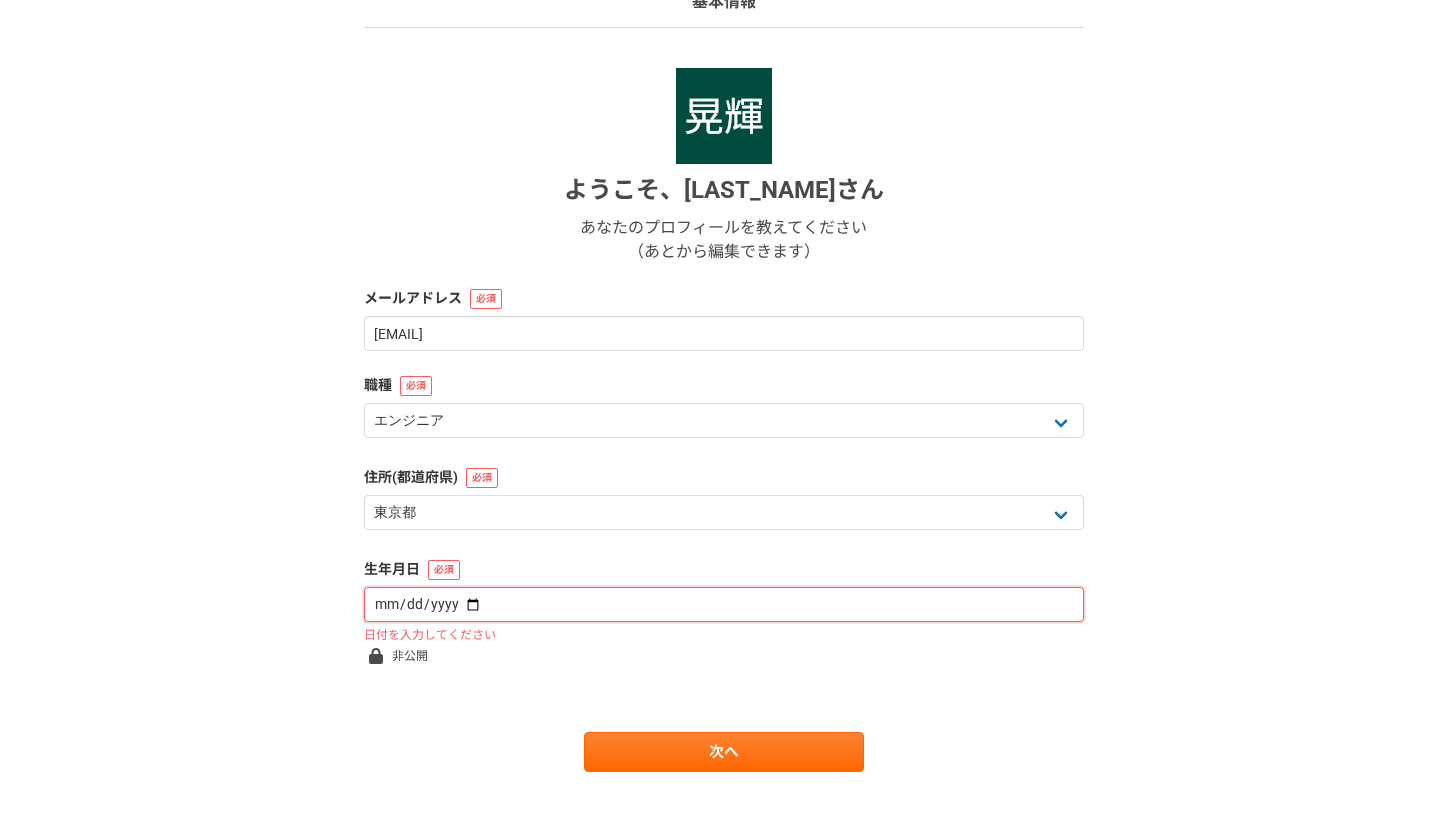 type on "[DATE]" 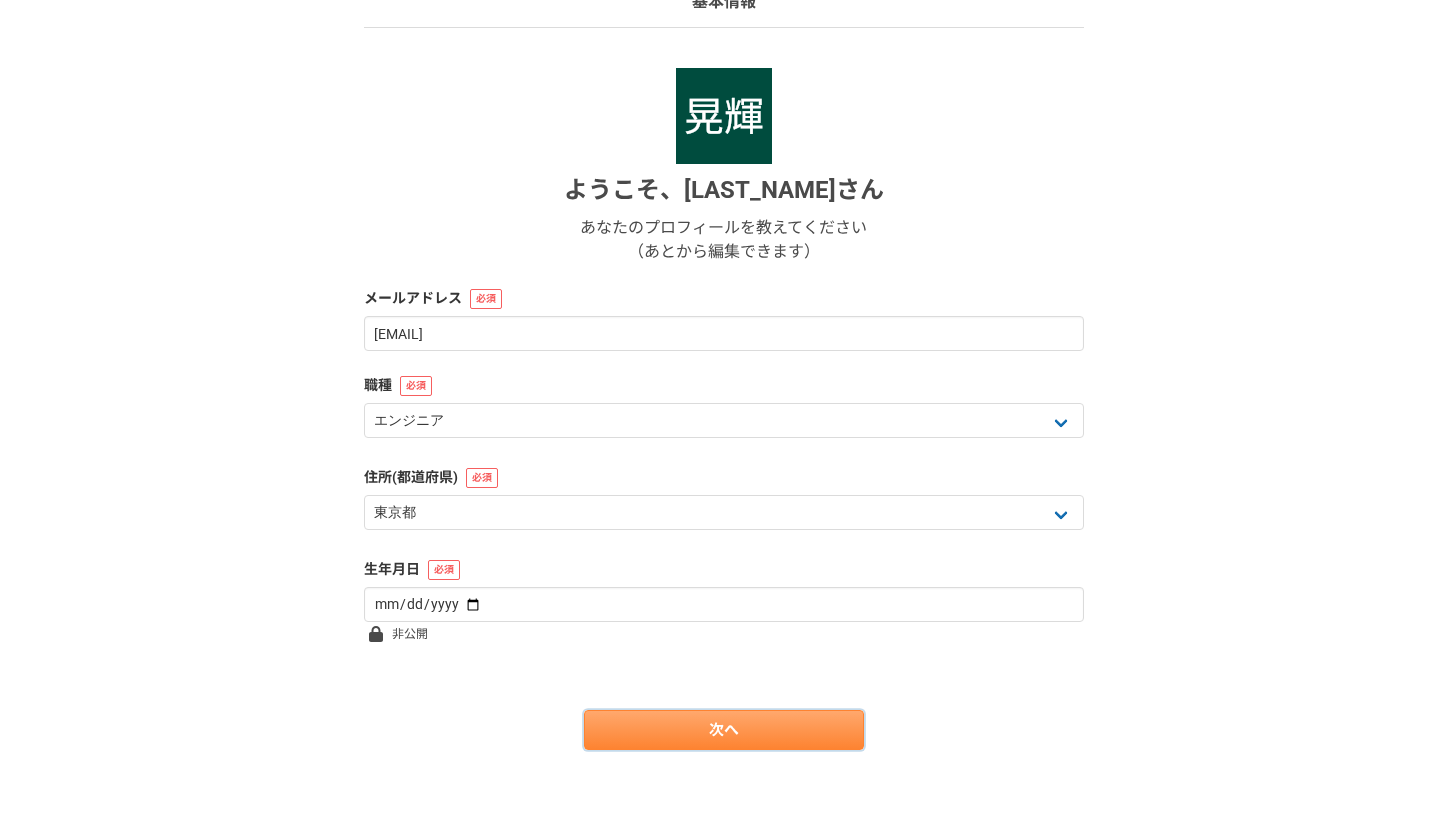 click on "次へ" at bounding box center [724, 730] 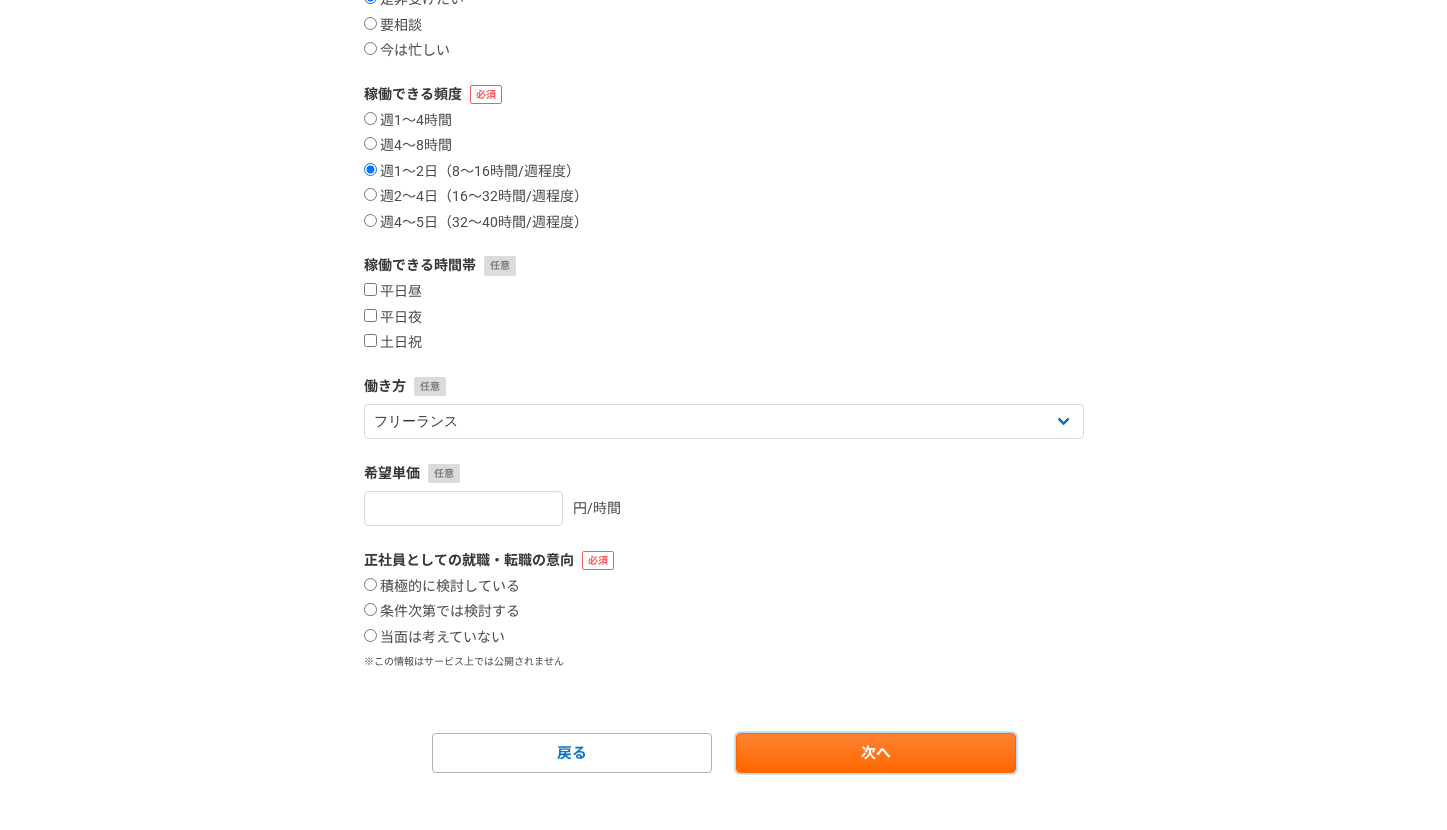 scroll, scrollTop: 249, scrollLeft: 0, axis: vertical 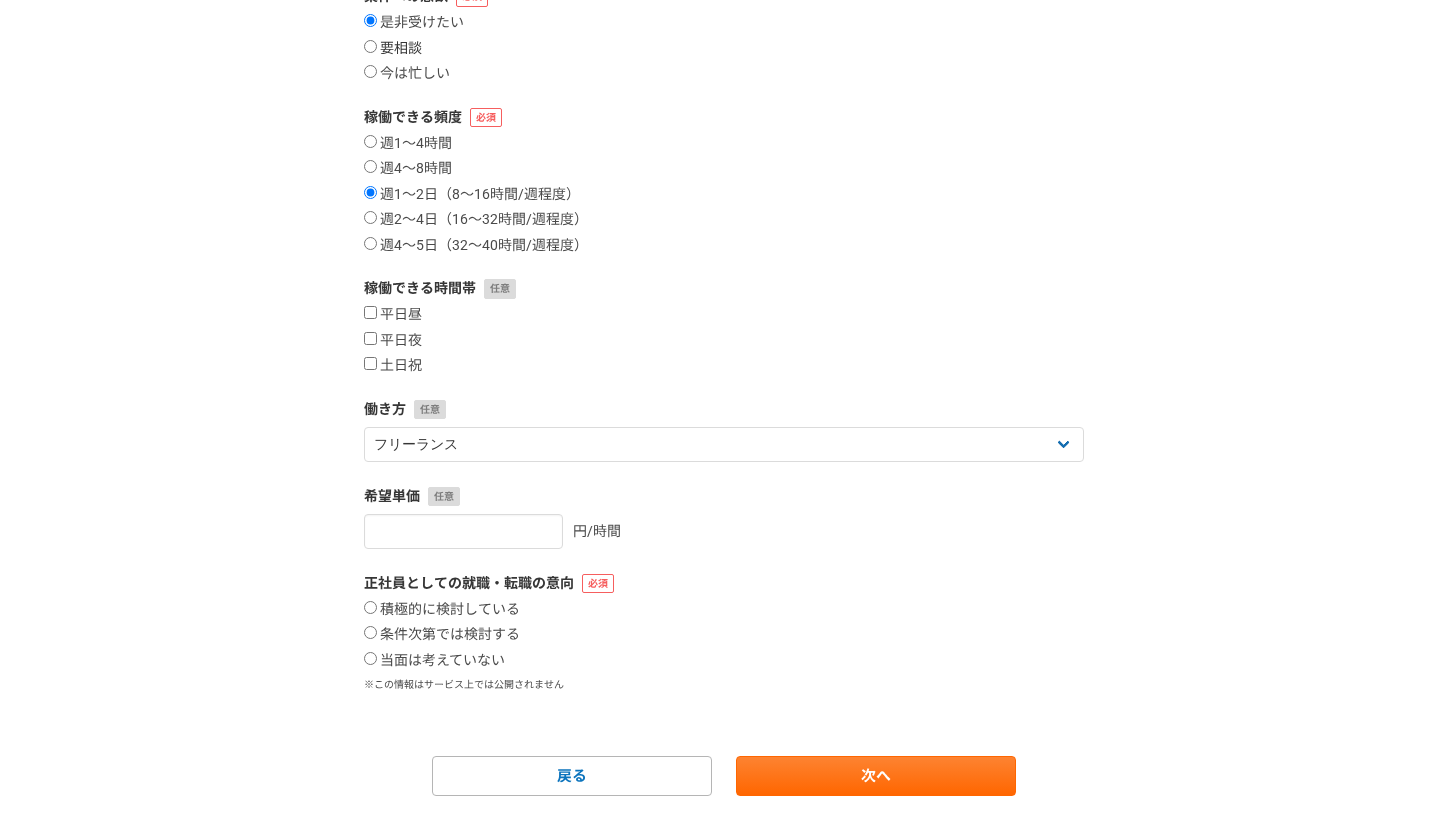 click on "要相談" at bounding box center [370, 46] 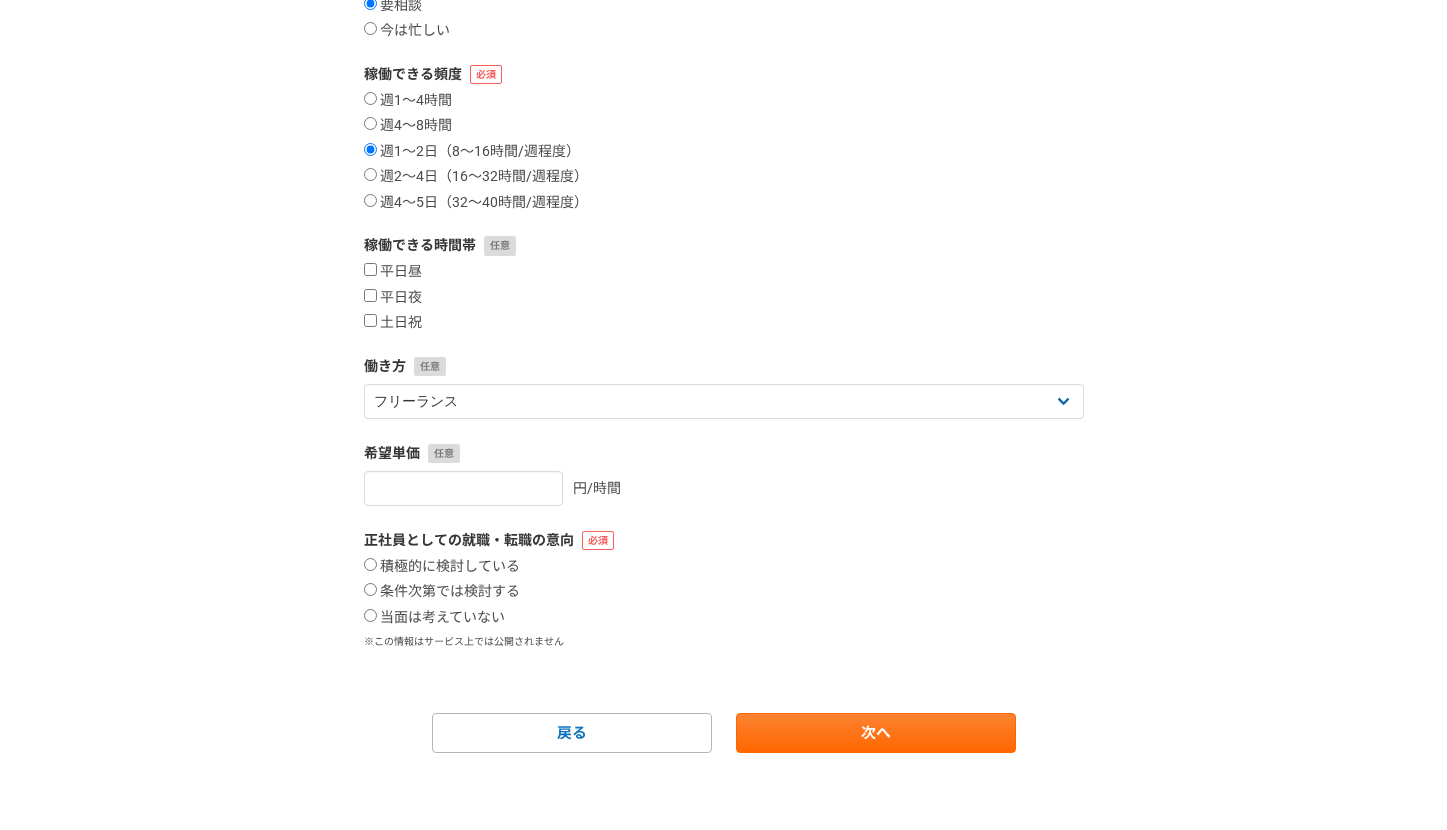scroll, scrollTop: 295, scrollLeft: 0, axis: vertical 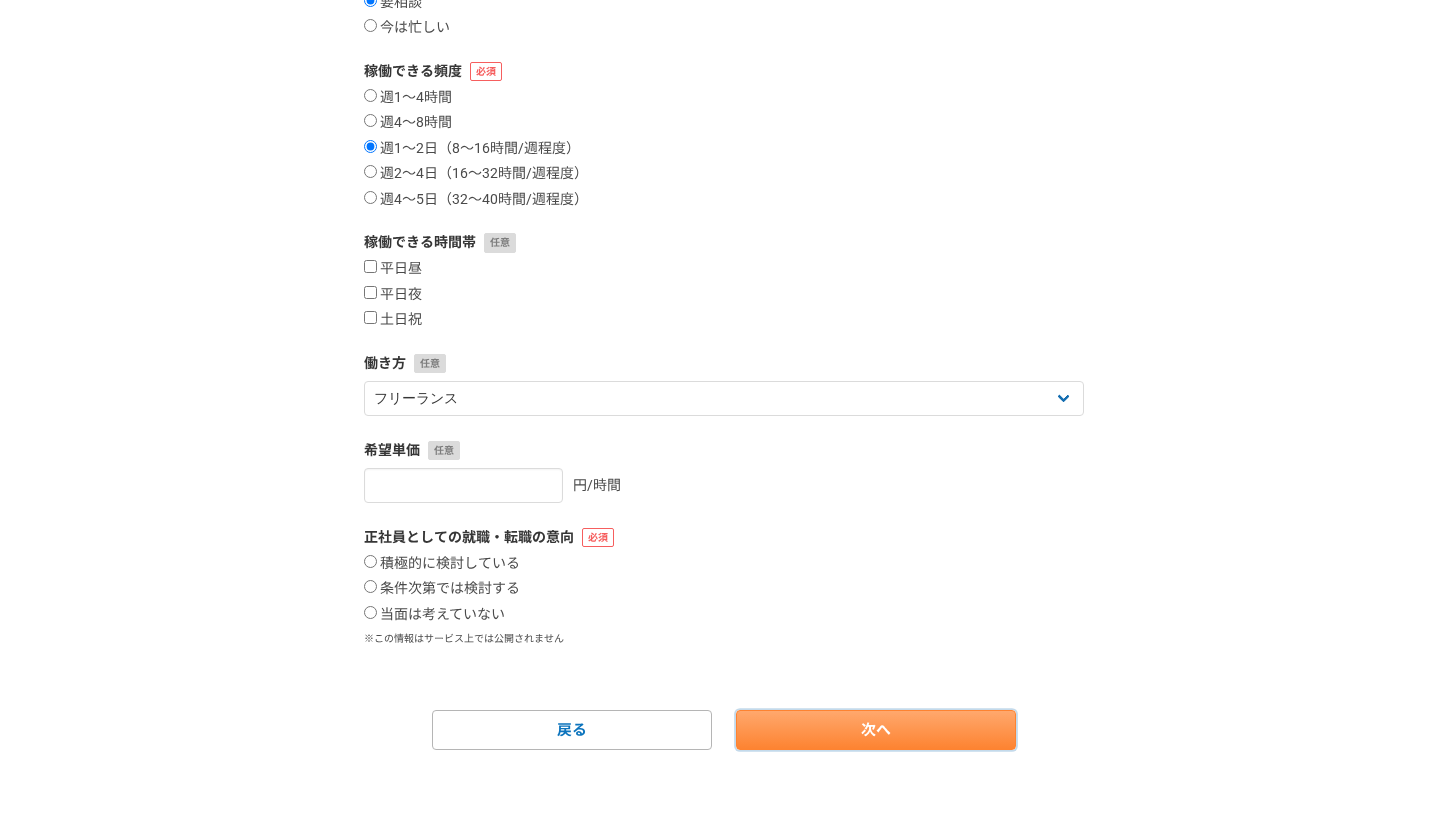 click on "次へ" at bounding box center [876, 730] 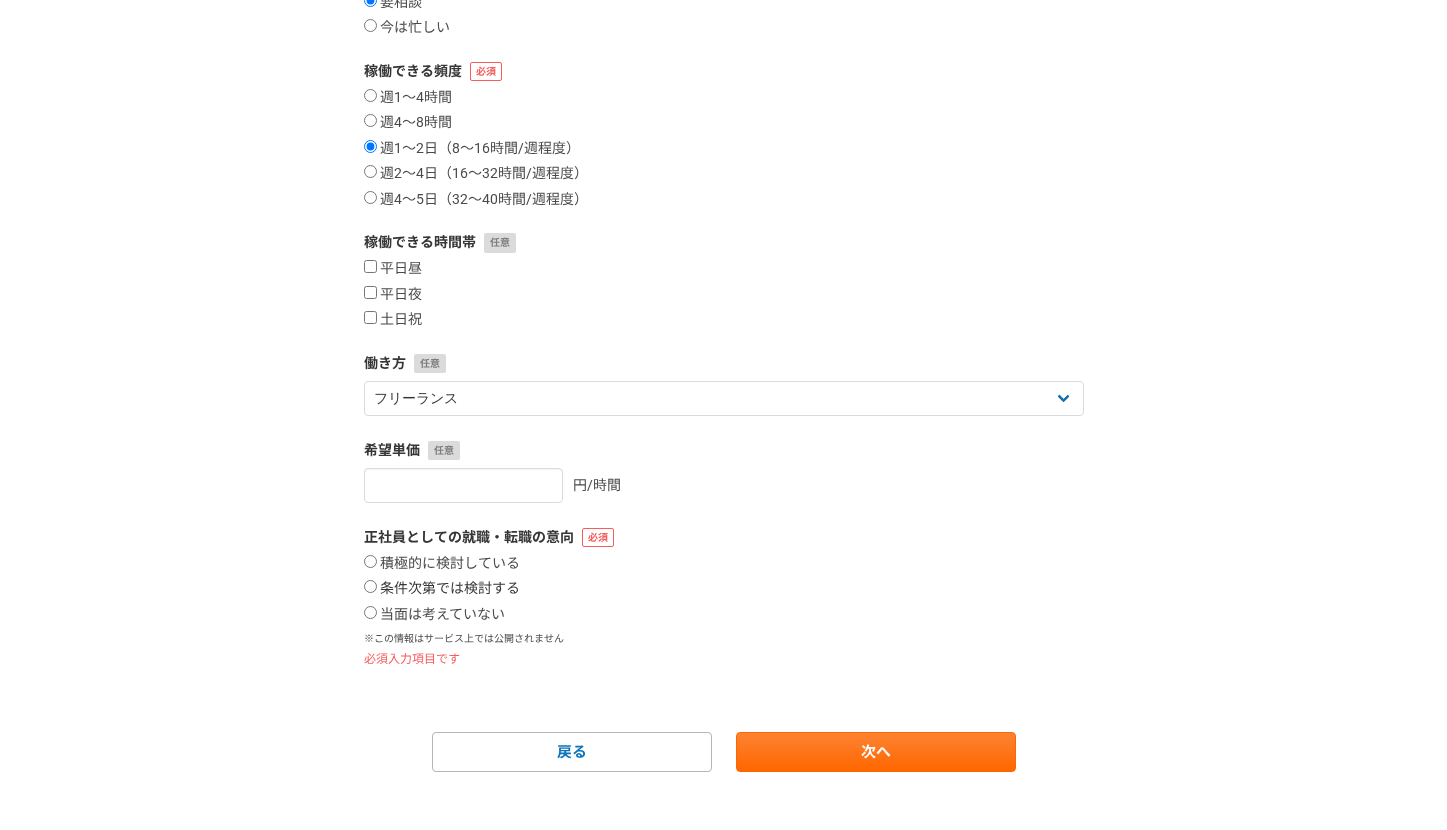 click on "条件次第では検討する" at bounding box center [370, 586] 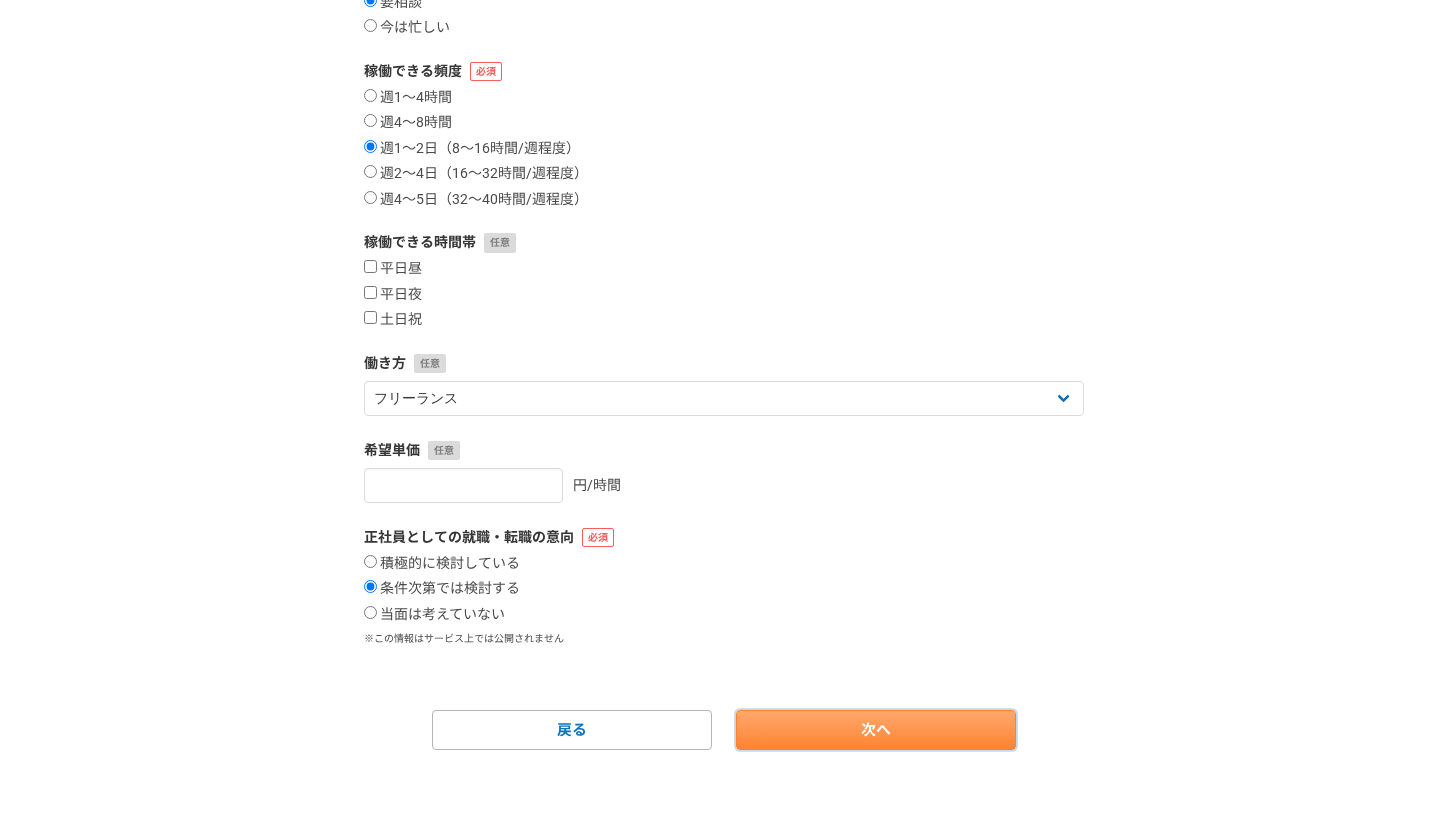click on "次へ" at bounding box center (876, 730) 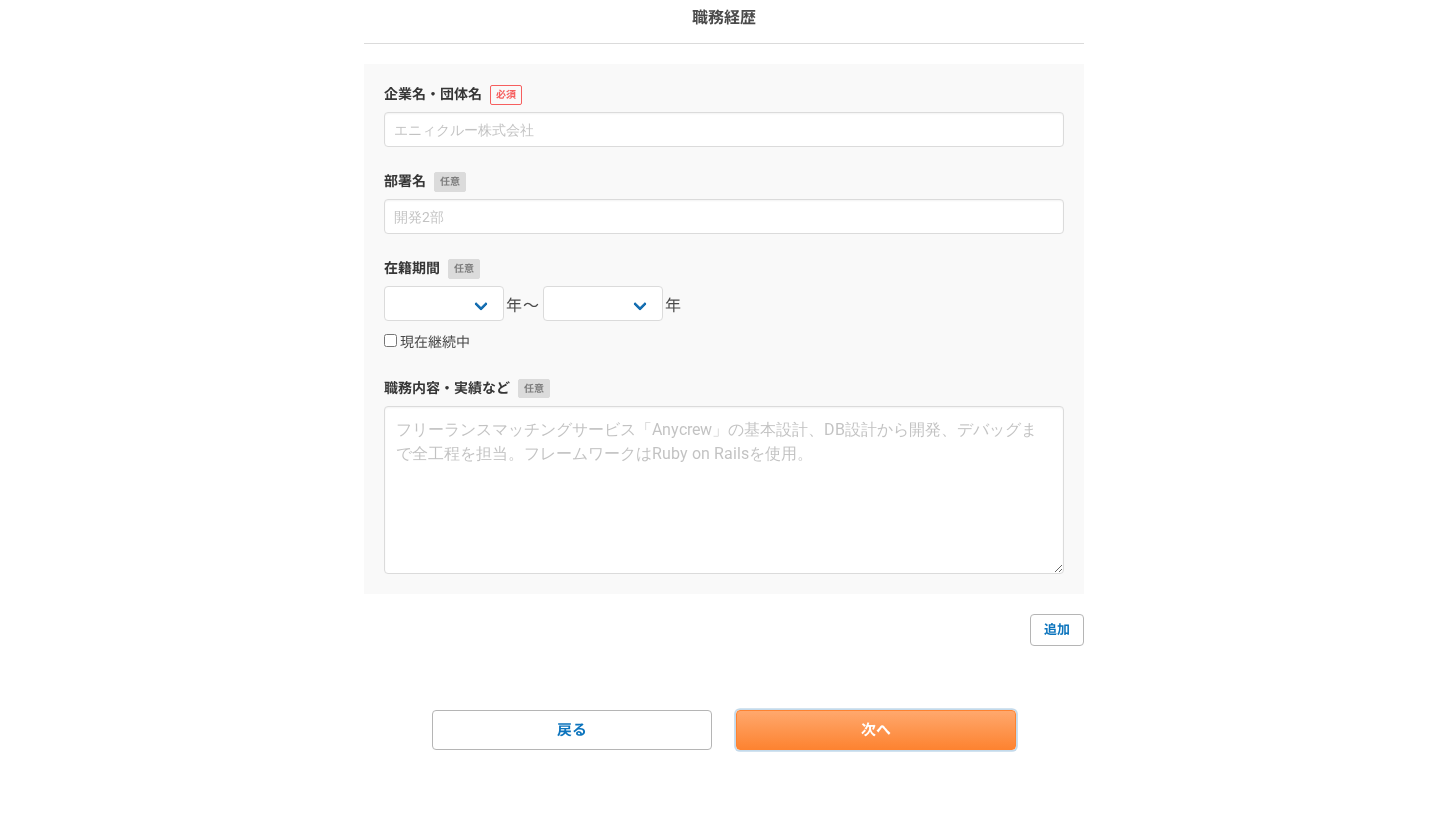 scroll, scrollTop: 0, scrollLeft: 0, axis: both 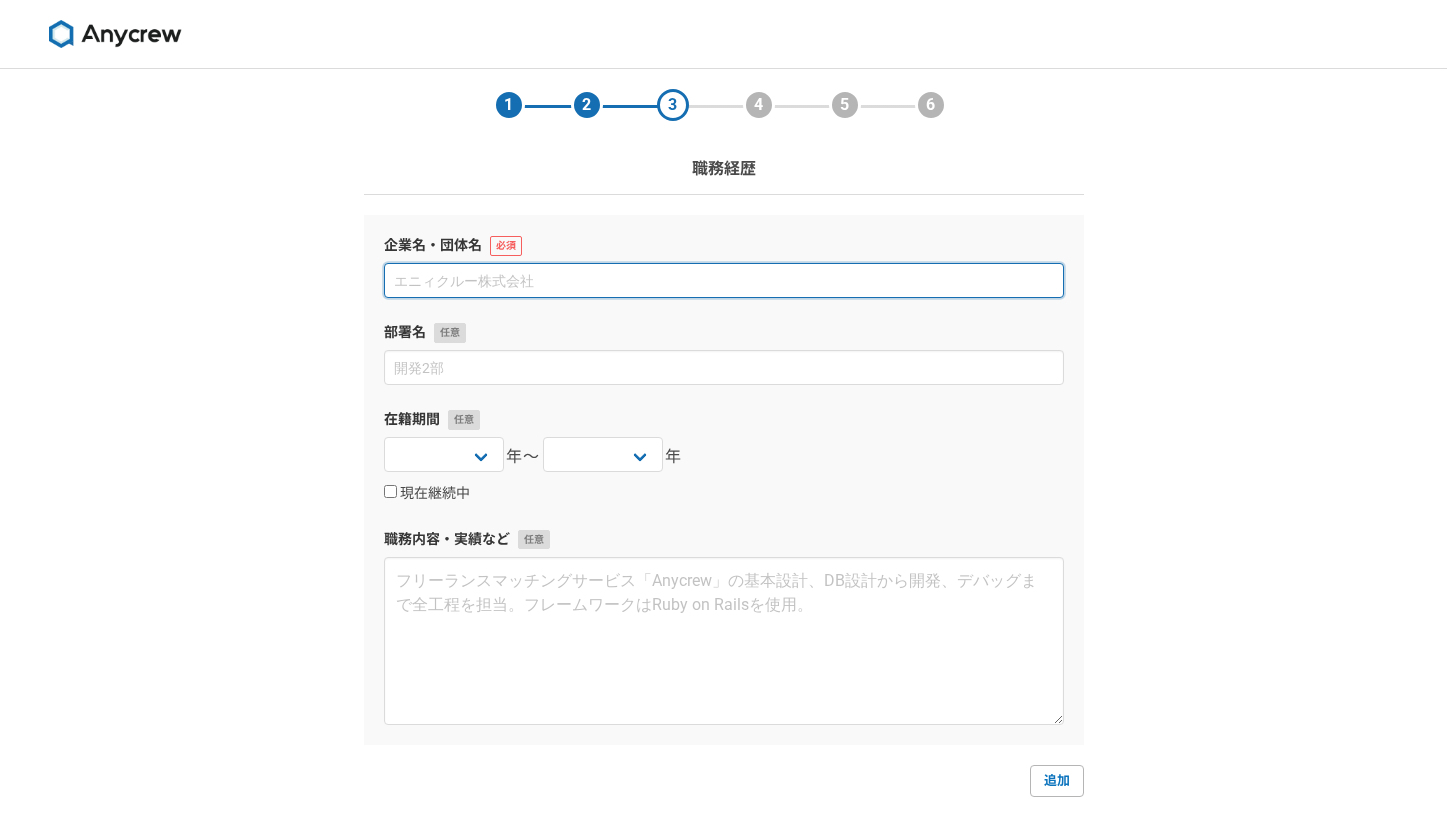 click at bounding box center (724, 280) 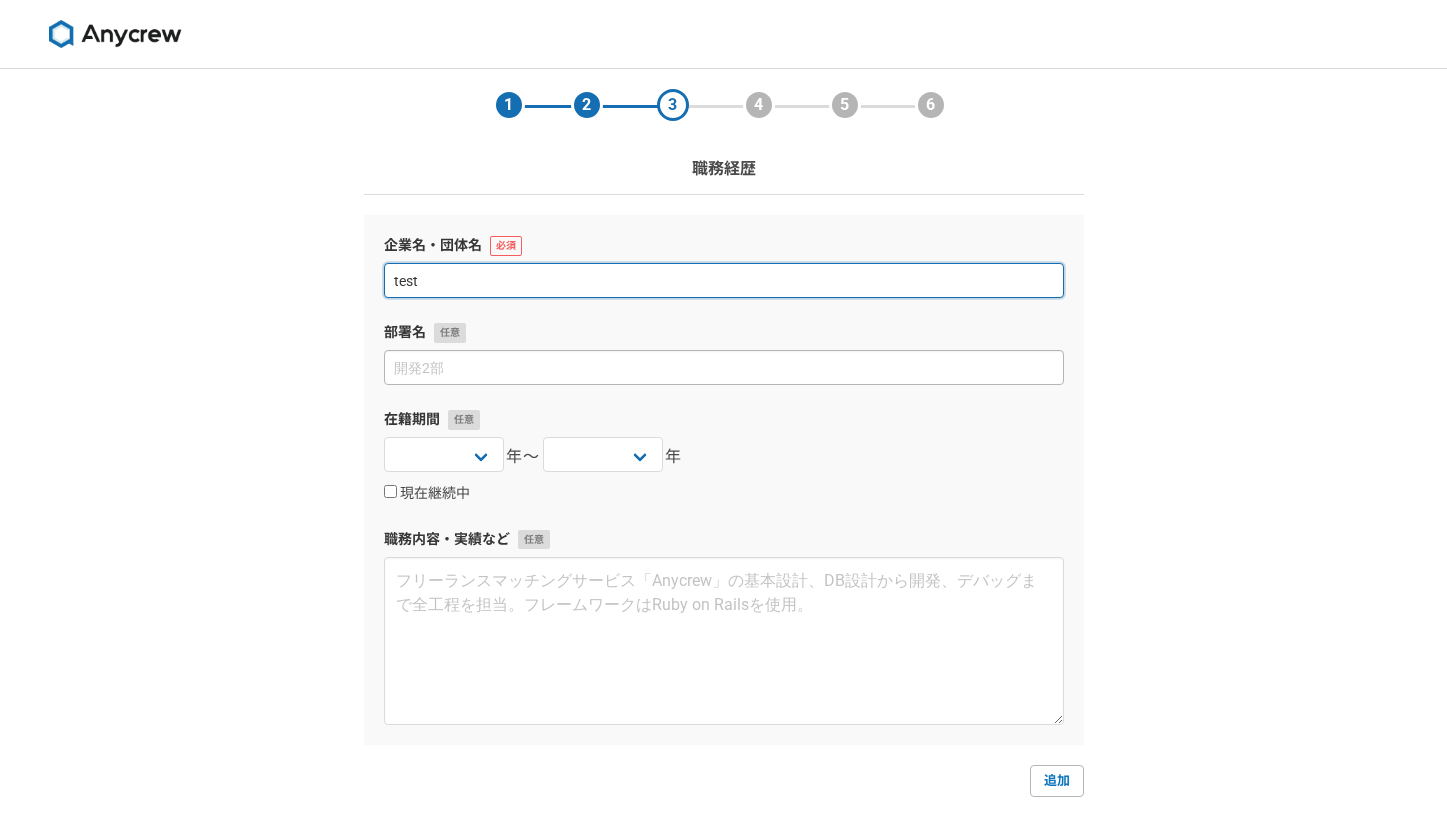 type on "test" 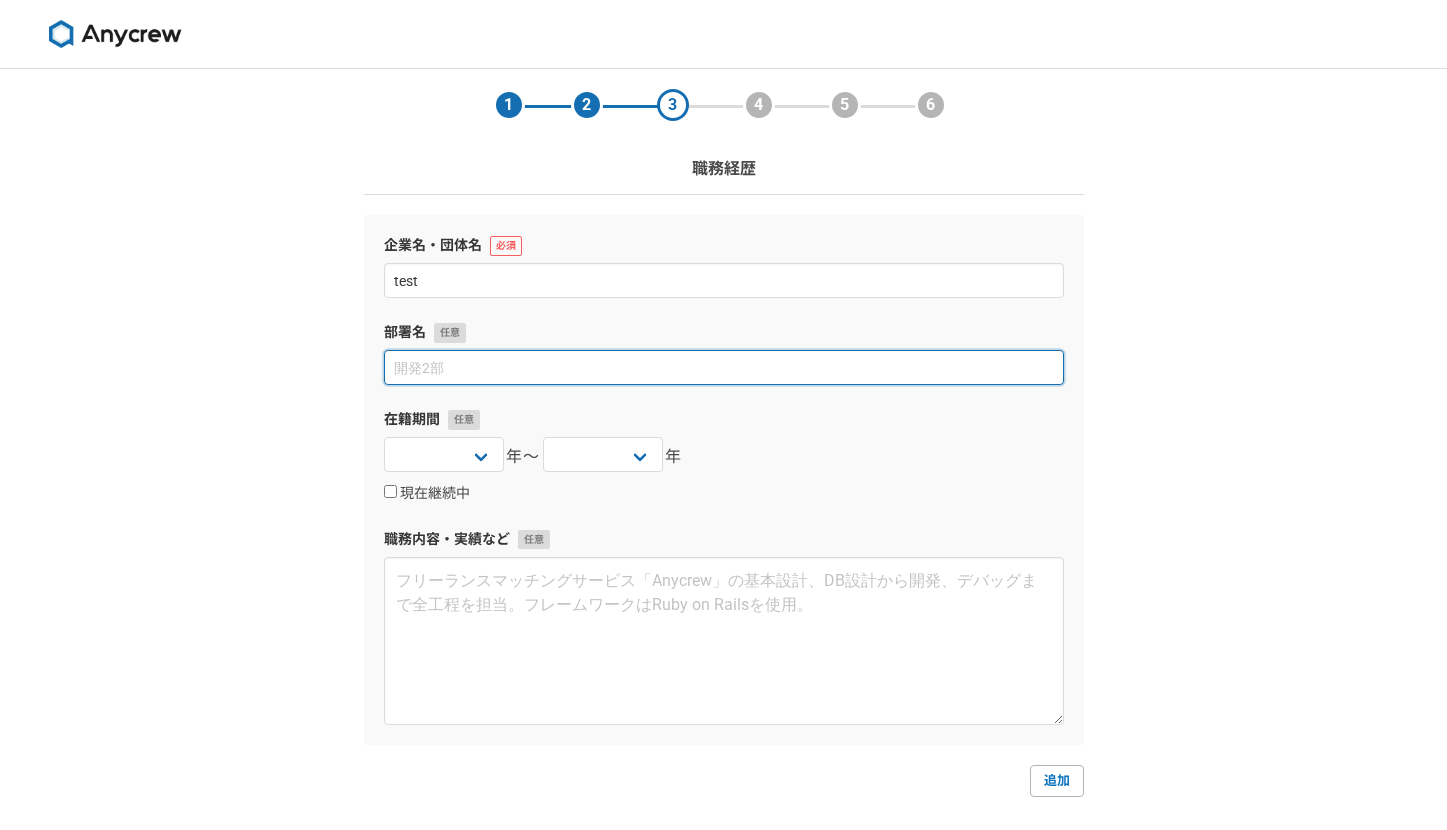 click at bounding box center [724, 367] 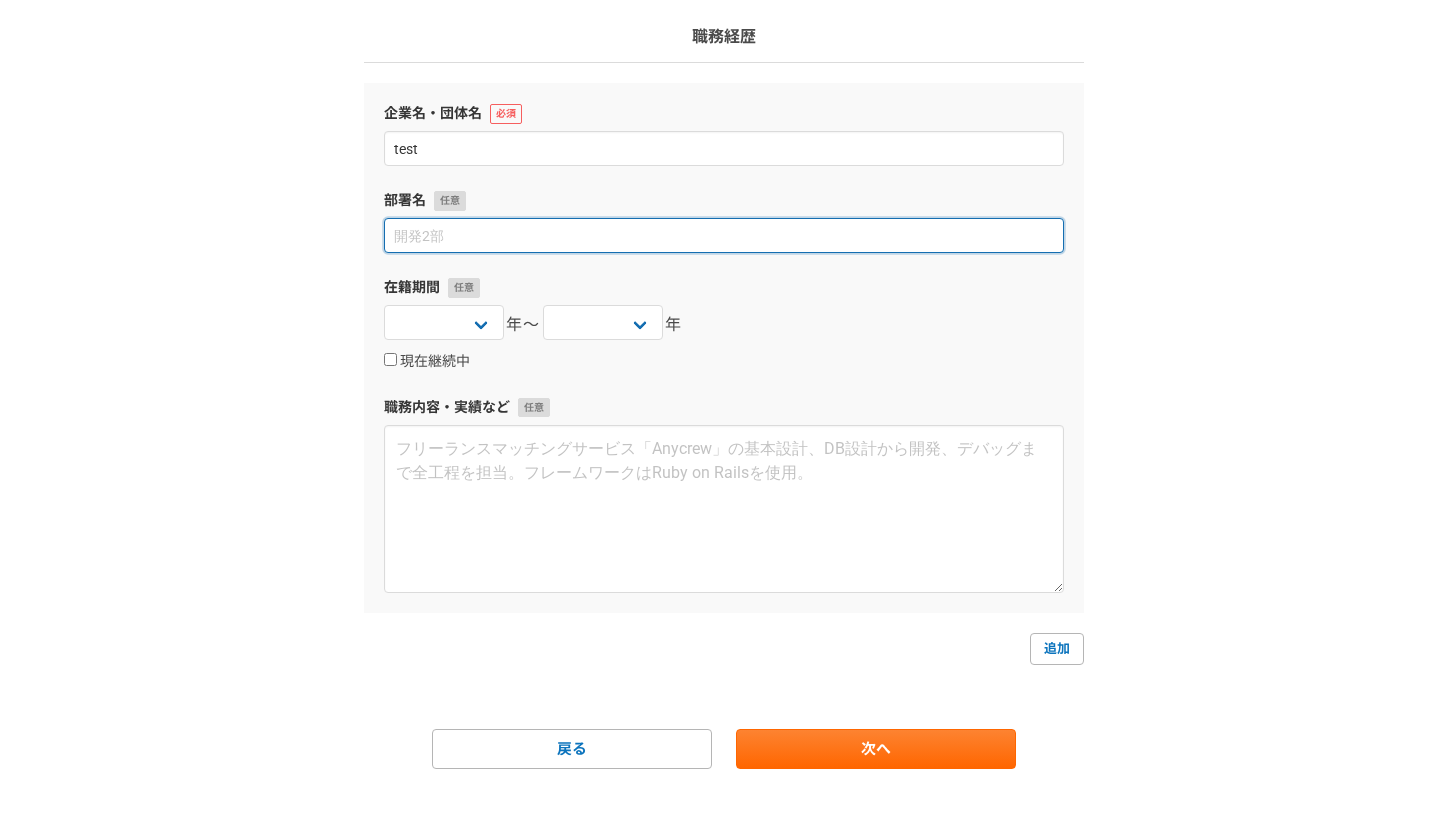 scroll, scrollTop: 151, scrollLeft: 0, axis: vertical 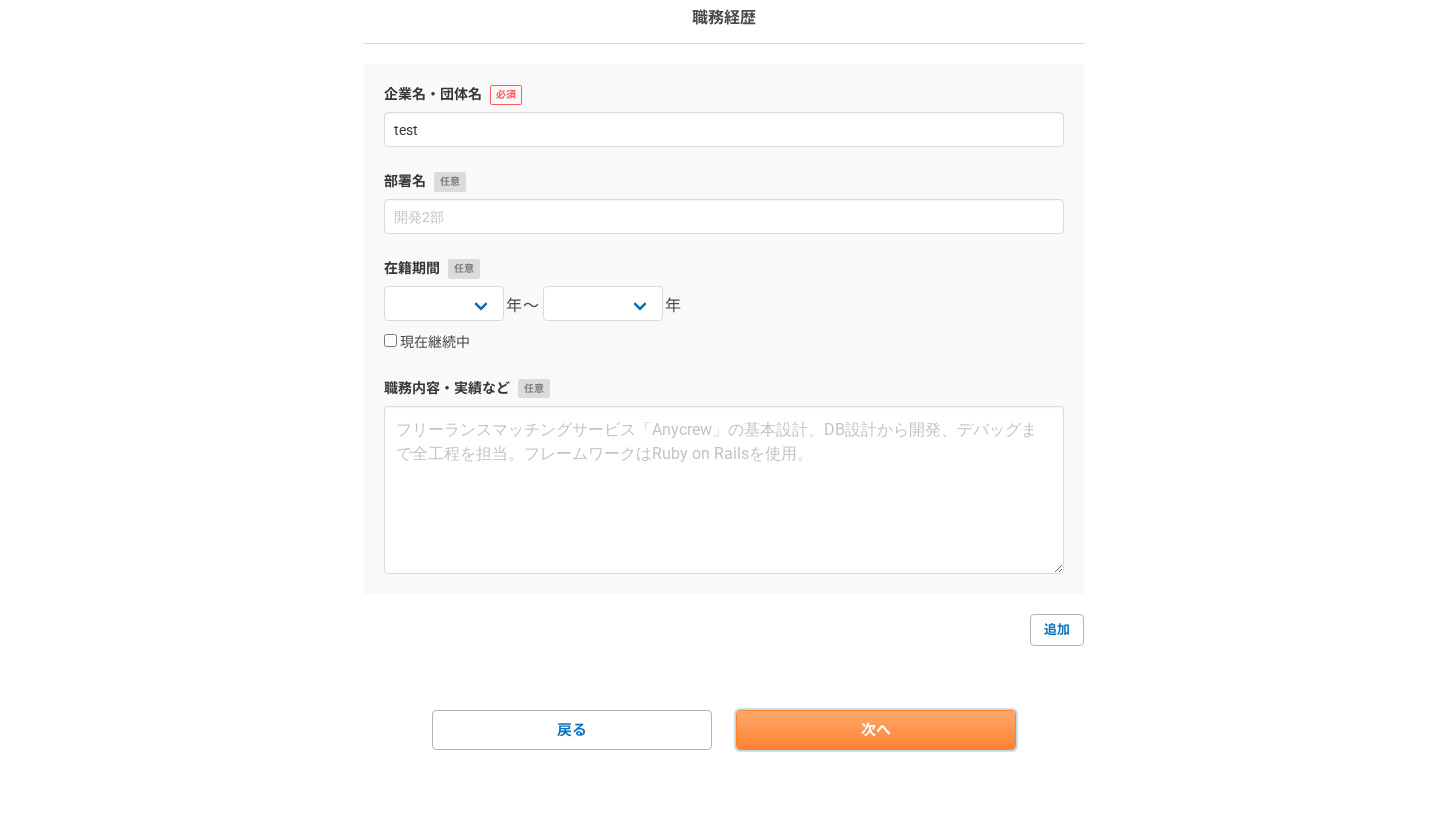 click on "次へ" at bounding box center (876, 730) 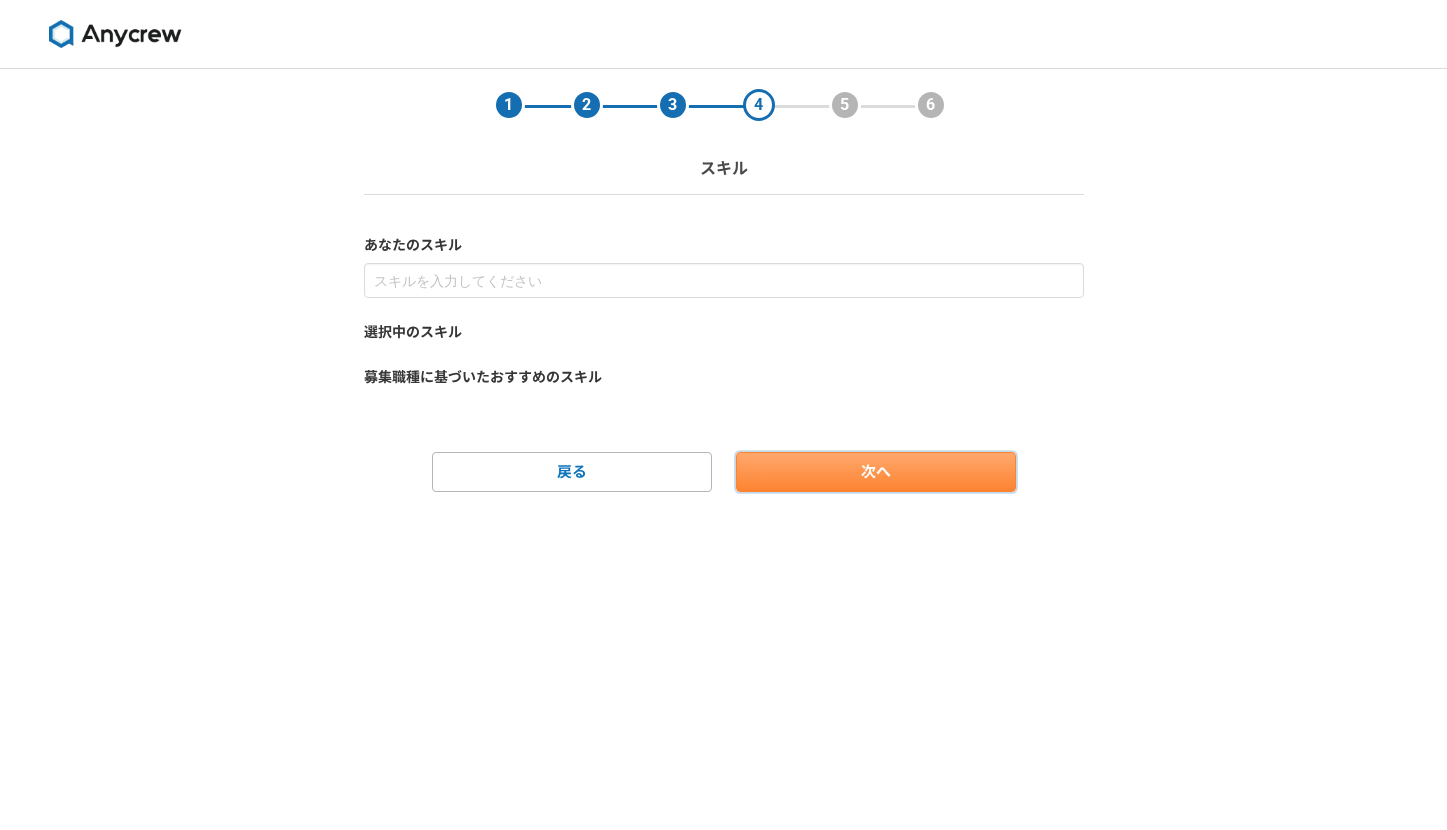scroll, scrollTop: 0, scrollLeft: 0, axis: both 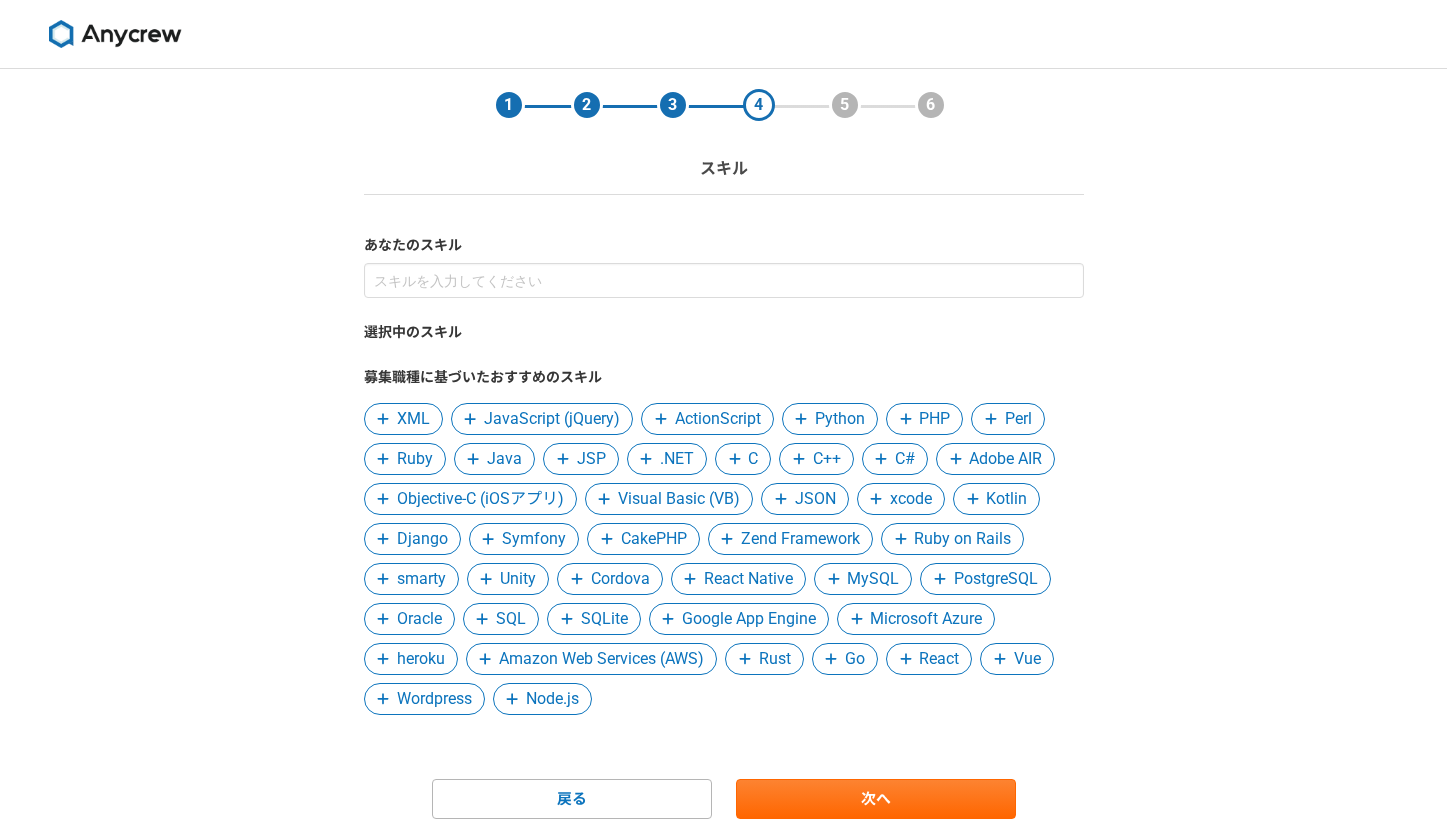 click on "選択中のスキル 募集職種に基づいたおすすめのスキル XML JavaScript (jQuery) ActionScript Python PHP Perl Ruby Java JSP .NET C C++ C# Adobe AIR Objective-C (iOSアプリ) Visual Basic (VB) JSON xcode Kotlin Django Symfony CakePHP Zend Framework Ruby on Rails smarty Unity Cordova React Native MySQL PostgreSQL Oracle SQL SQLite Google App Engine Microsoft Azure heroku Amazon Web Services (AWS) Rust Go React Vue Wordpress Node.js" at bounding box center [724, 489] 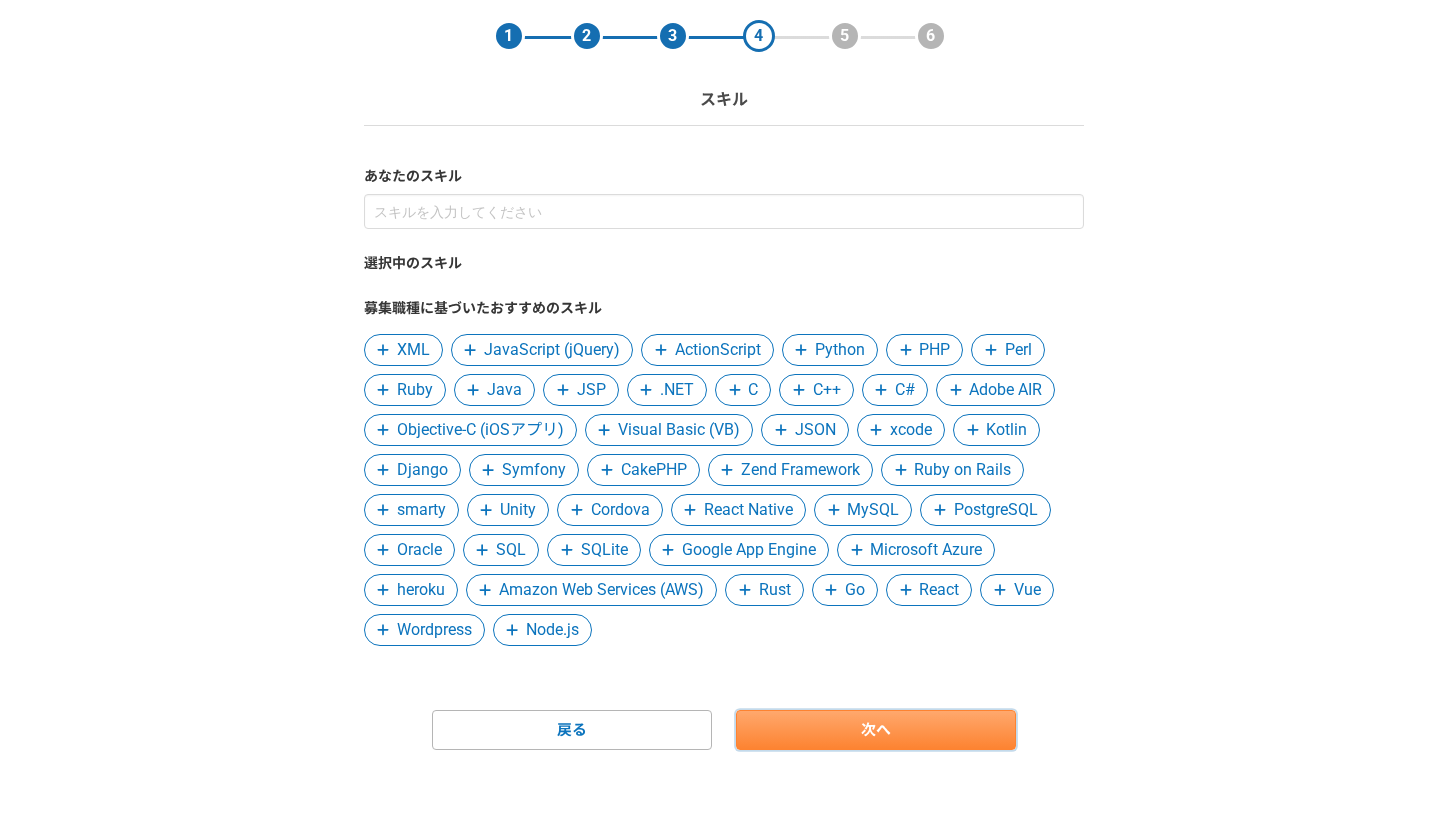 click on "次へ" at bounding box center [876, 730] 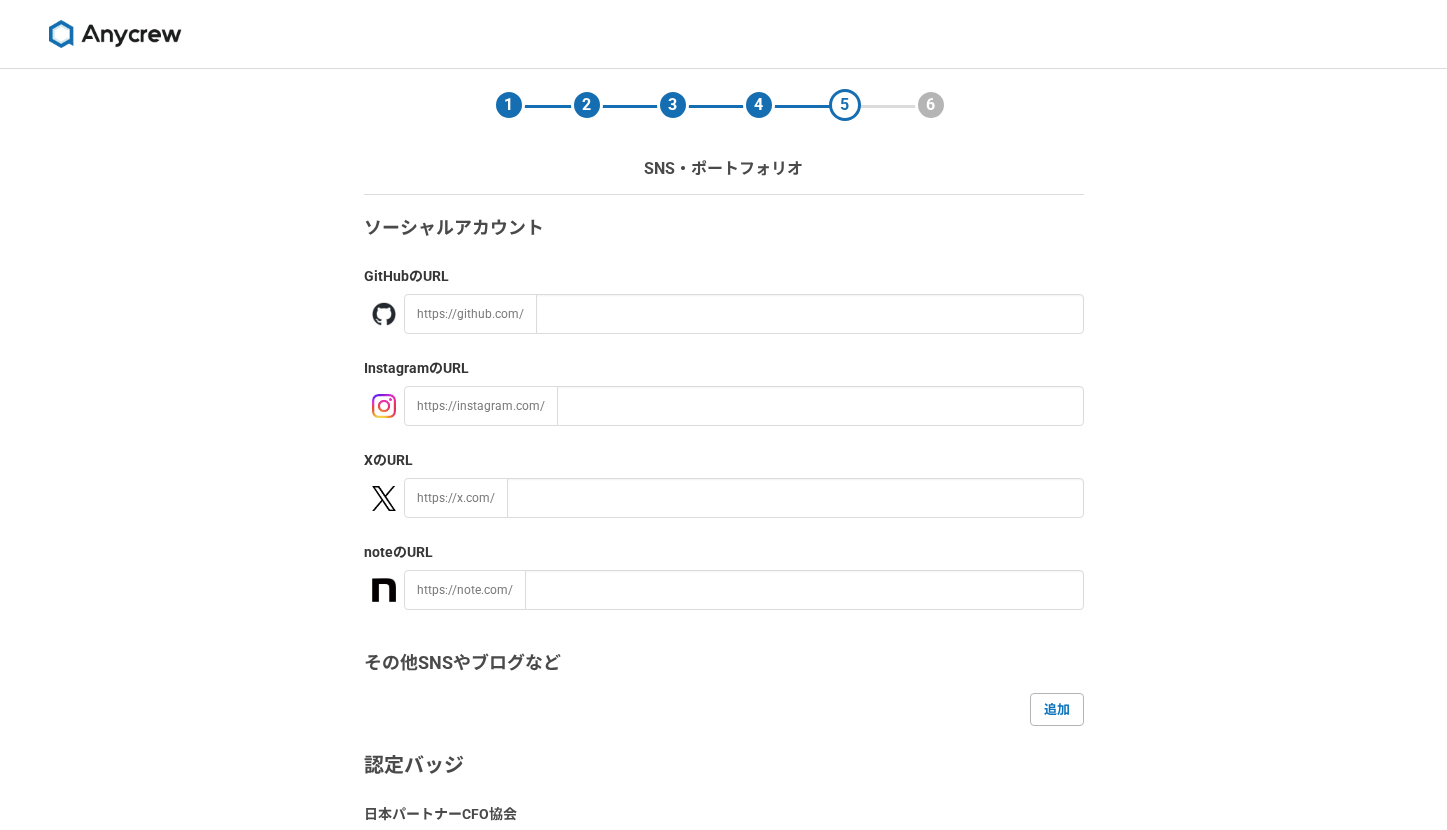 scroll, scrollTop: 270, scrollLeft: 0, axis: vertical 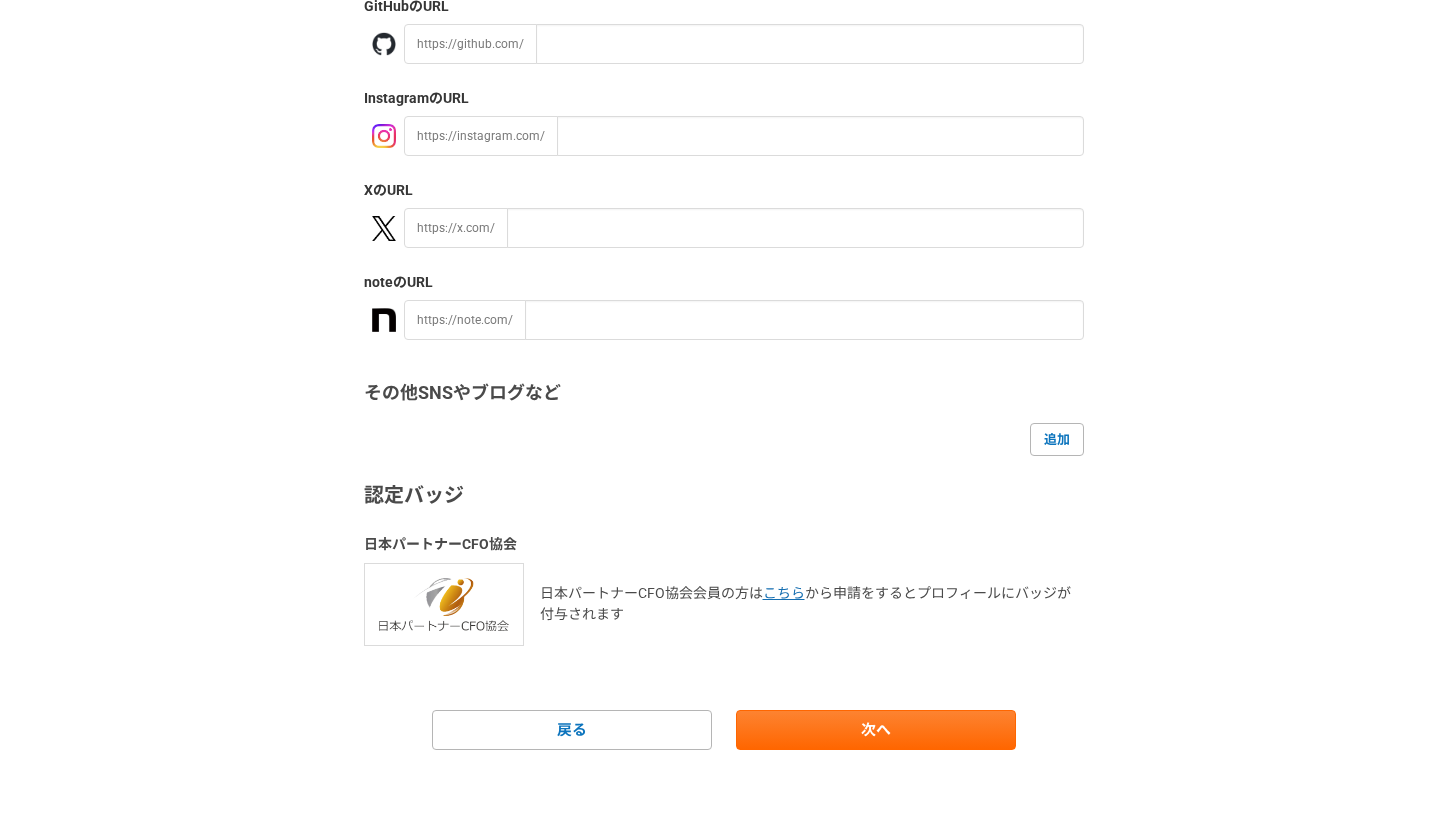 click on "ソーシャルアカウント GitHub のURL https://github.com/ Instagram のURL https://instagram.com/ X のURL https://x.com/ note のURL https://note.com/ その他SNSやブログなど 追加 認定バッジ 日本パートナーCFO協会 日本パートナーCFO協会会員の方は こちら から申請をするとプロフィールにバッジが付与されます 戻る 次へ" at bounding box center [724, 347] 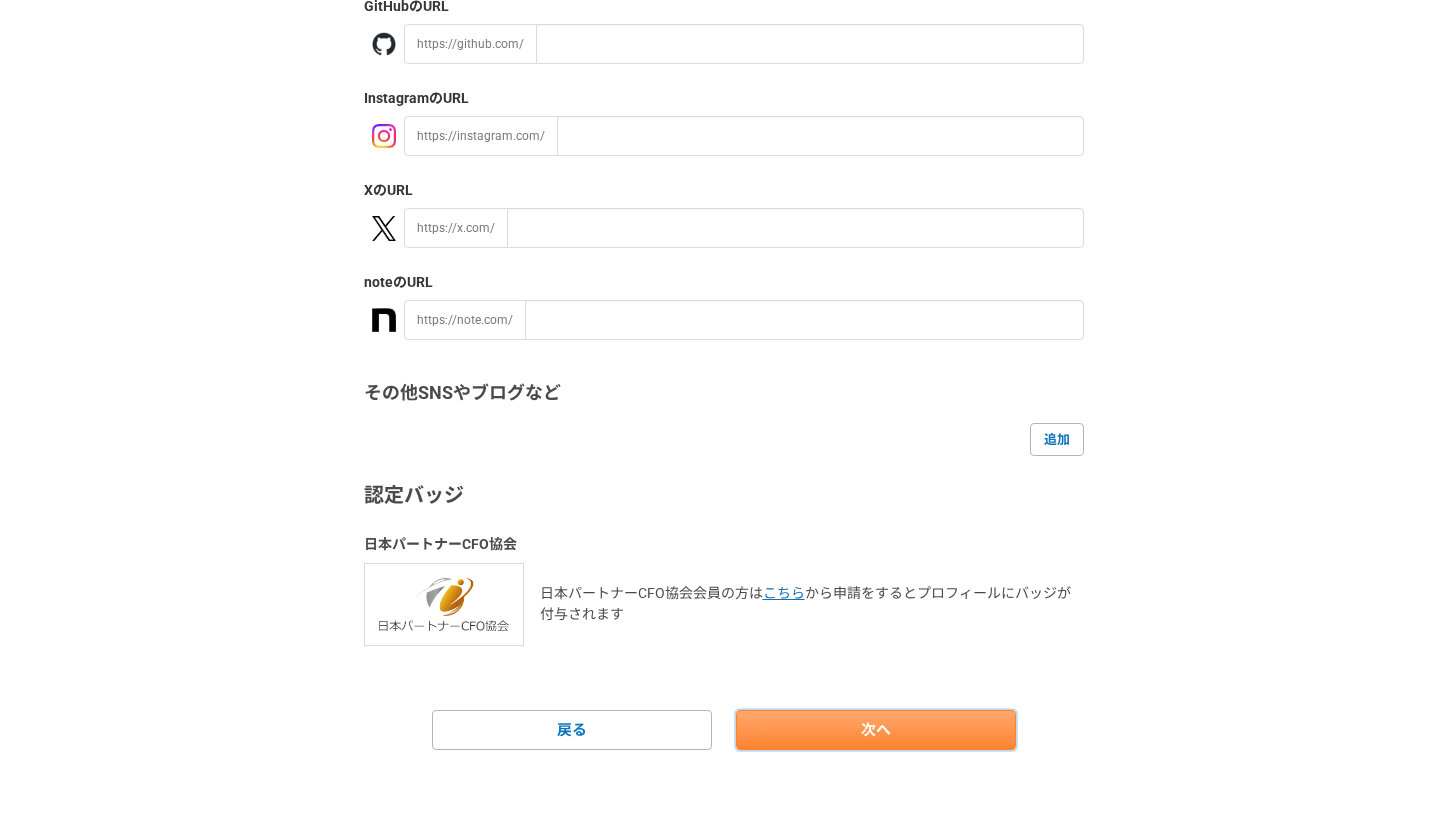 click on "次へ" at bounding box center (876, 730) 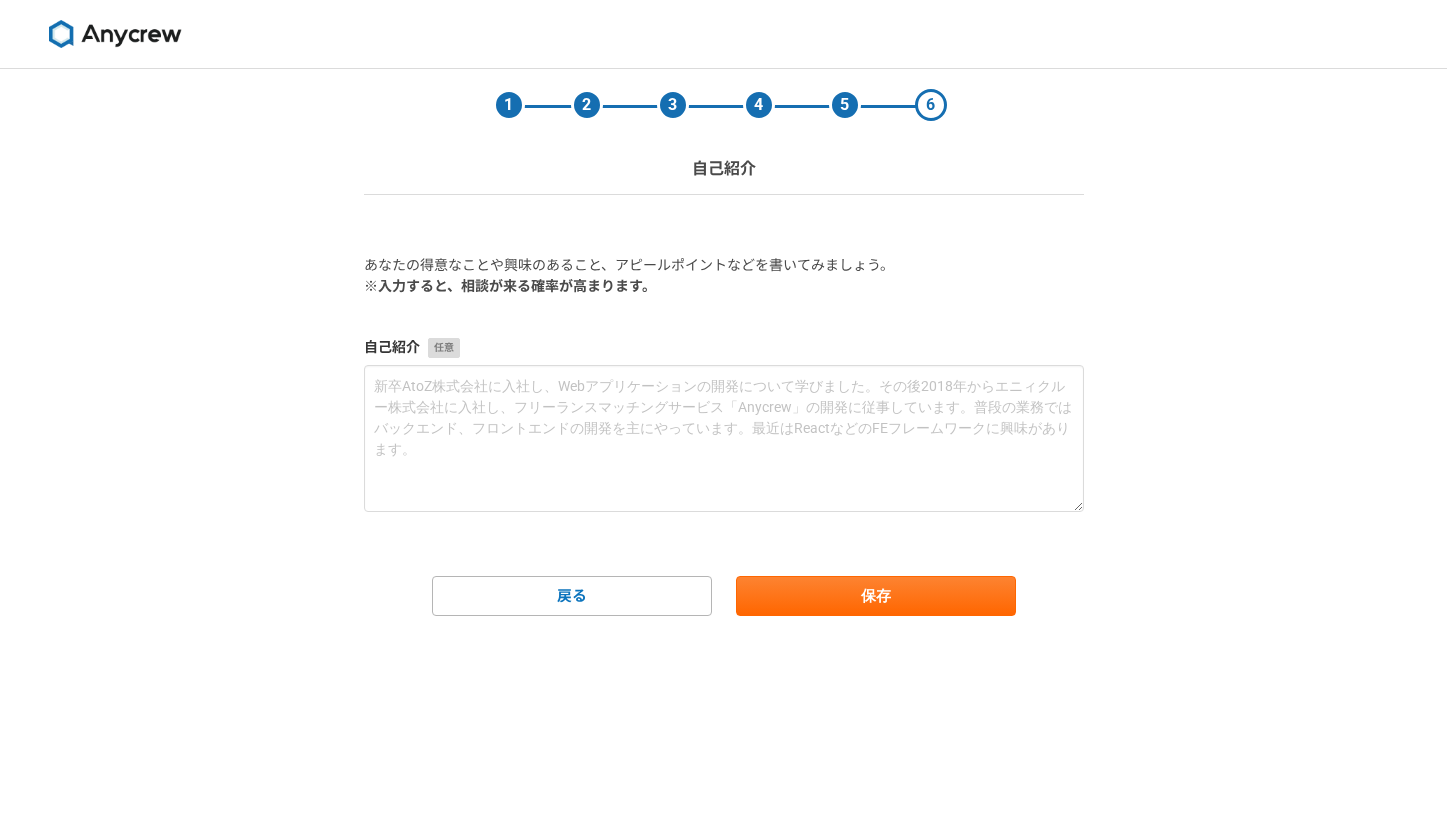 scroll, scrollTop: 0, scrollLeft: 0, axis: both 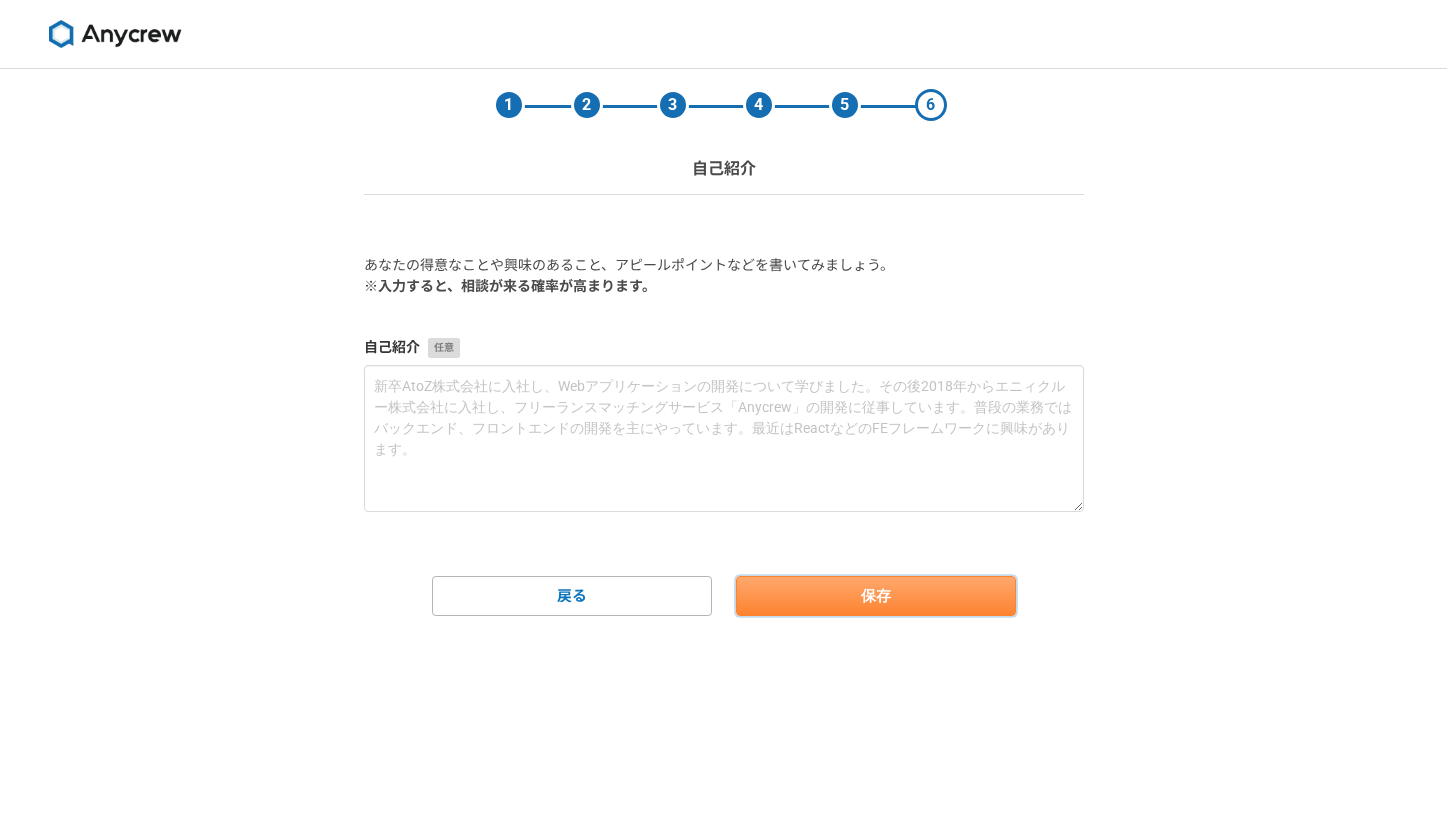 click on "保存" at bounding box center (876, 596) 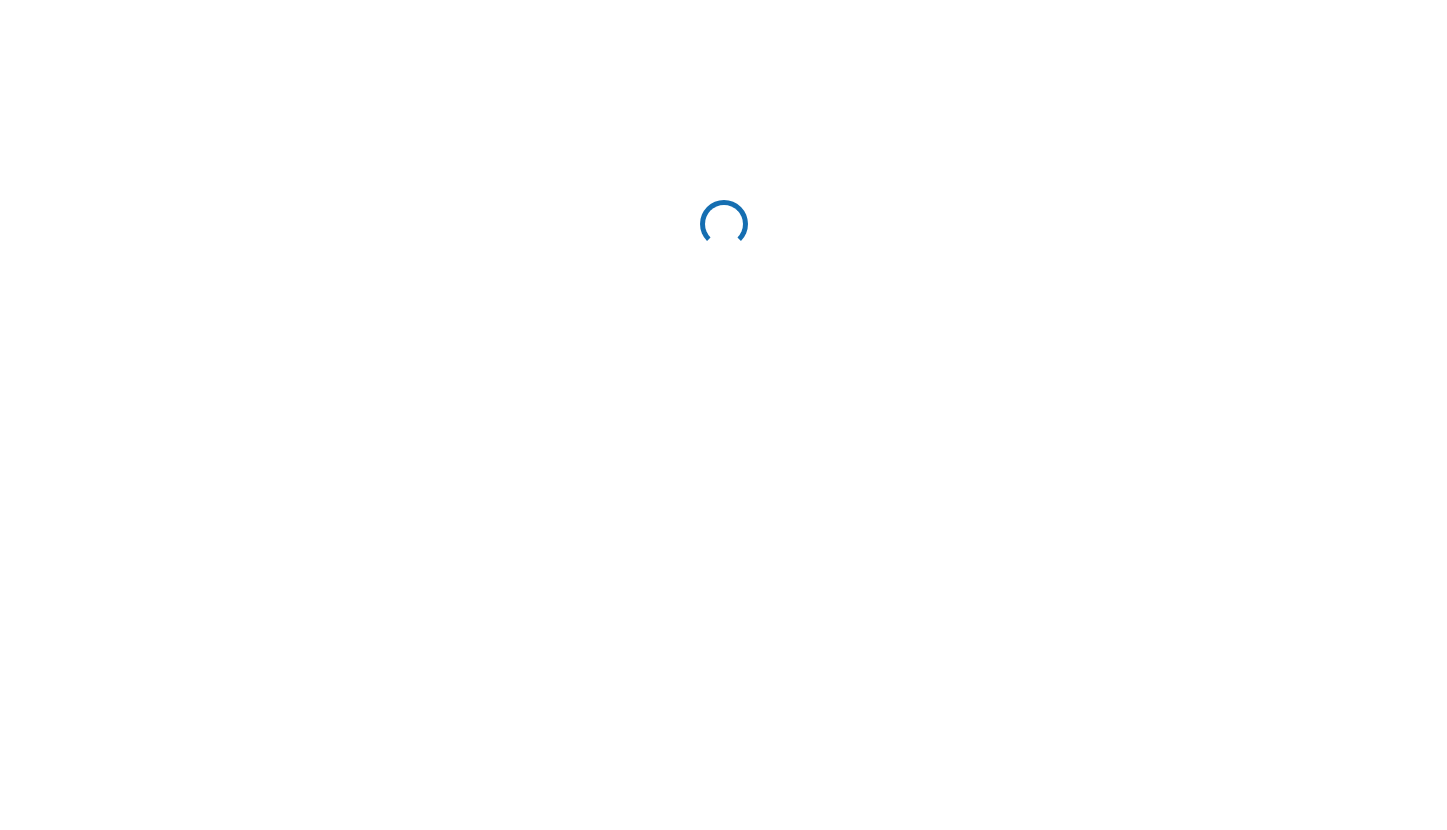 scroll, scrollTop: 0, scrollLeft: 0, axis: both 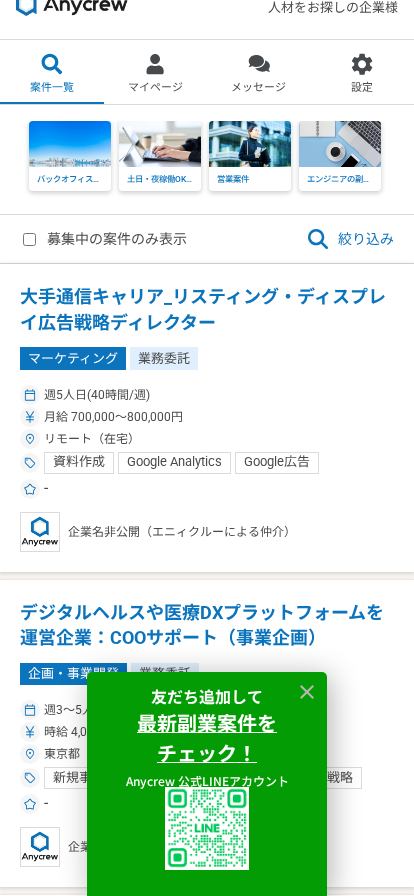 click at bounding box center (70, 144) 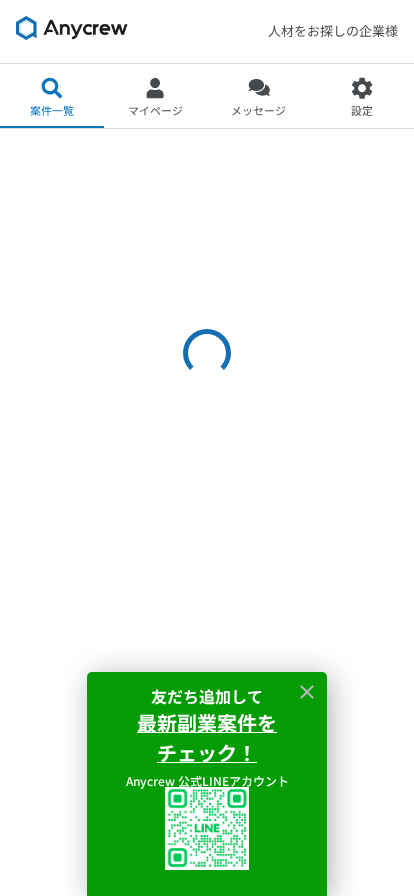 scroll, scrollTop: 0, scrollLeft: 0, axis: both 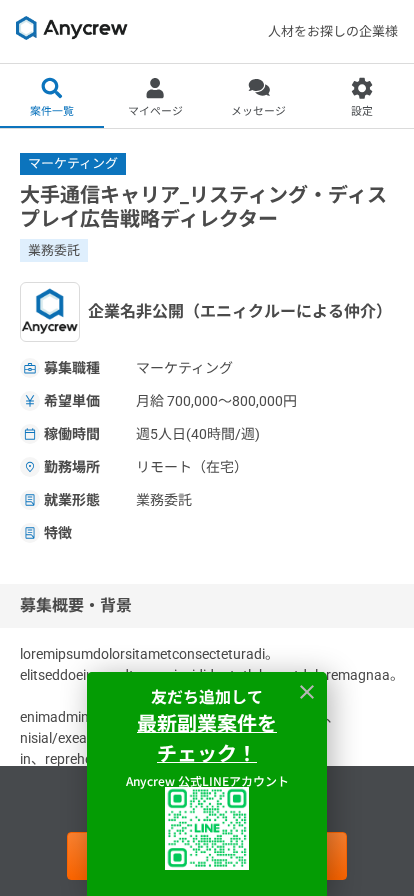 click 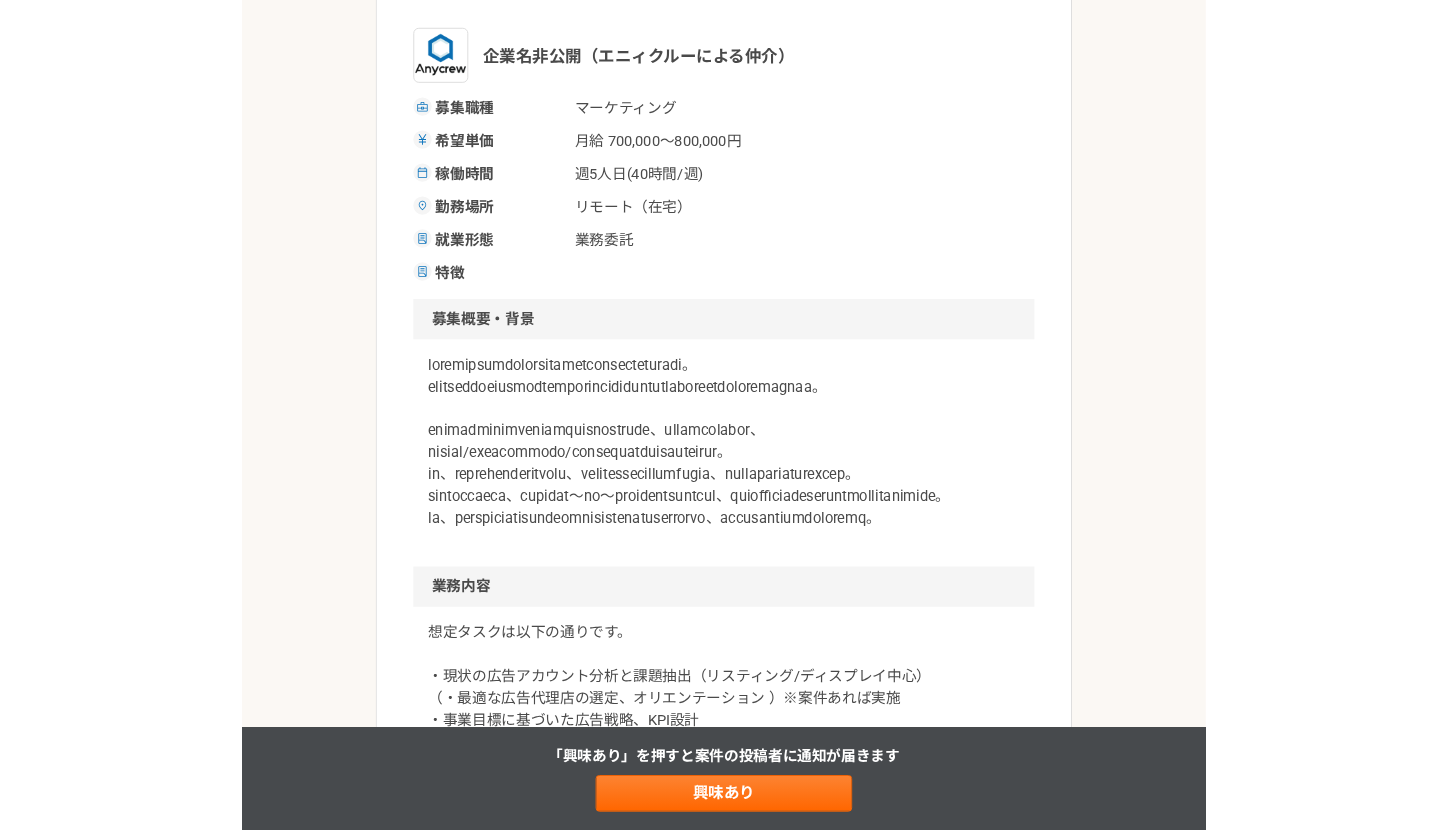 scroll, scrollTop: 0, scrollLeft: 0, axis: both 